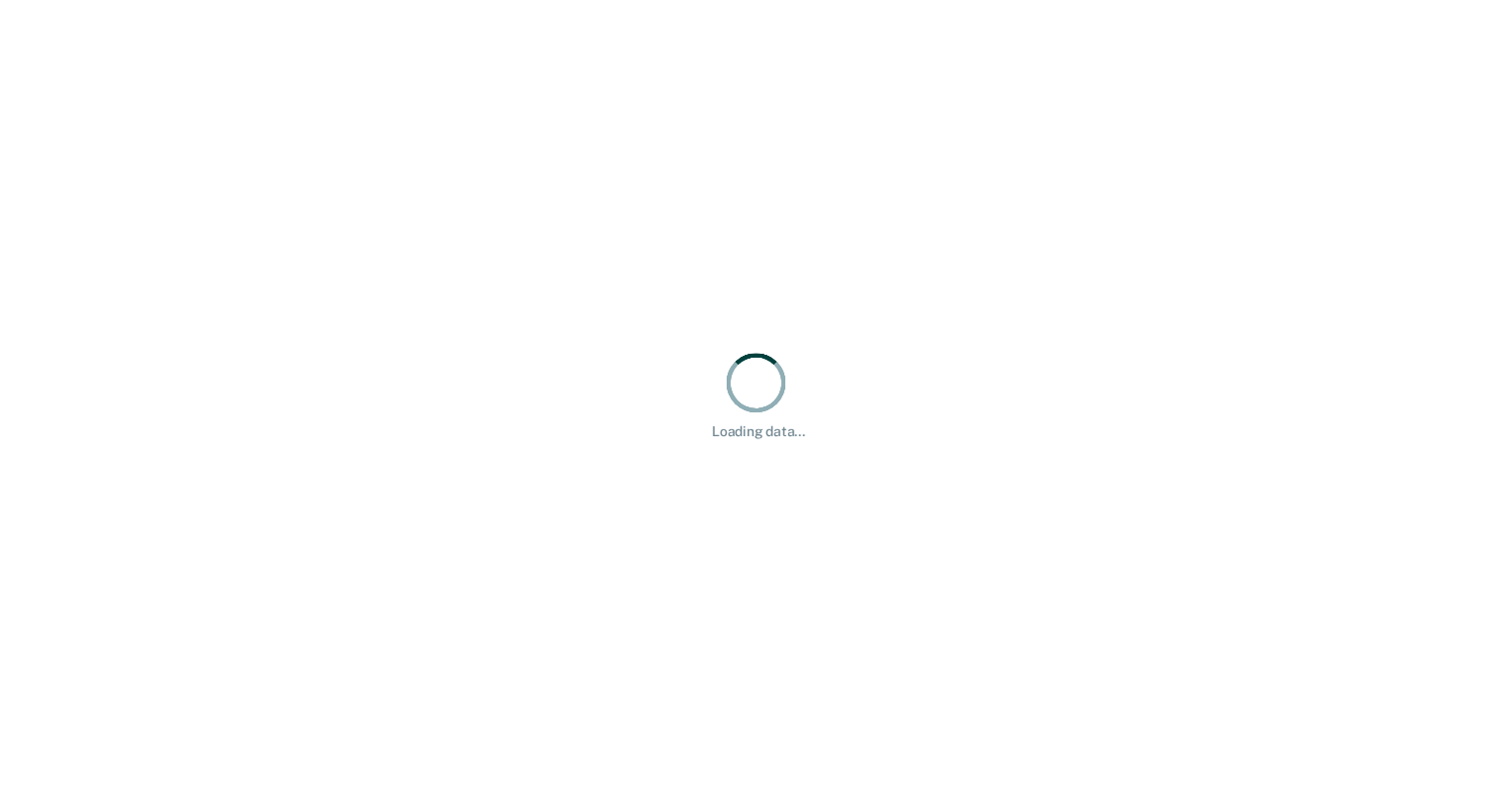 scroll, scrollTop: 0, scrollLeft: 0, axis: both 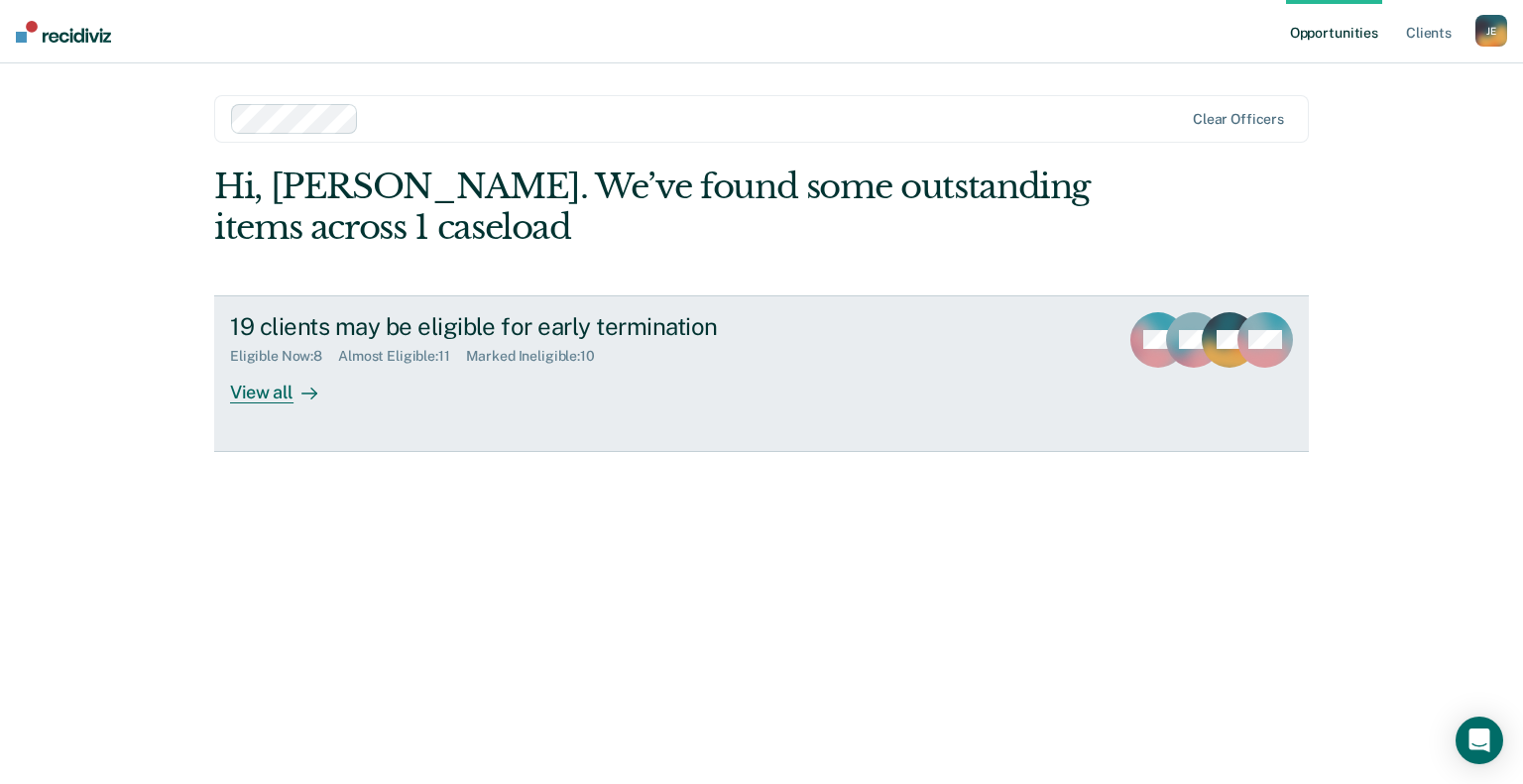 click on "View all" at bounding box center (286, 384) 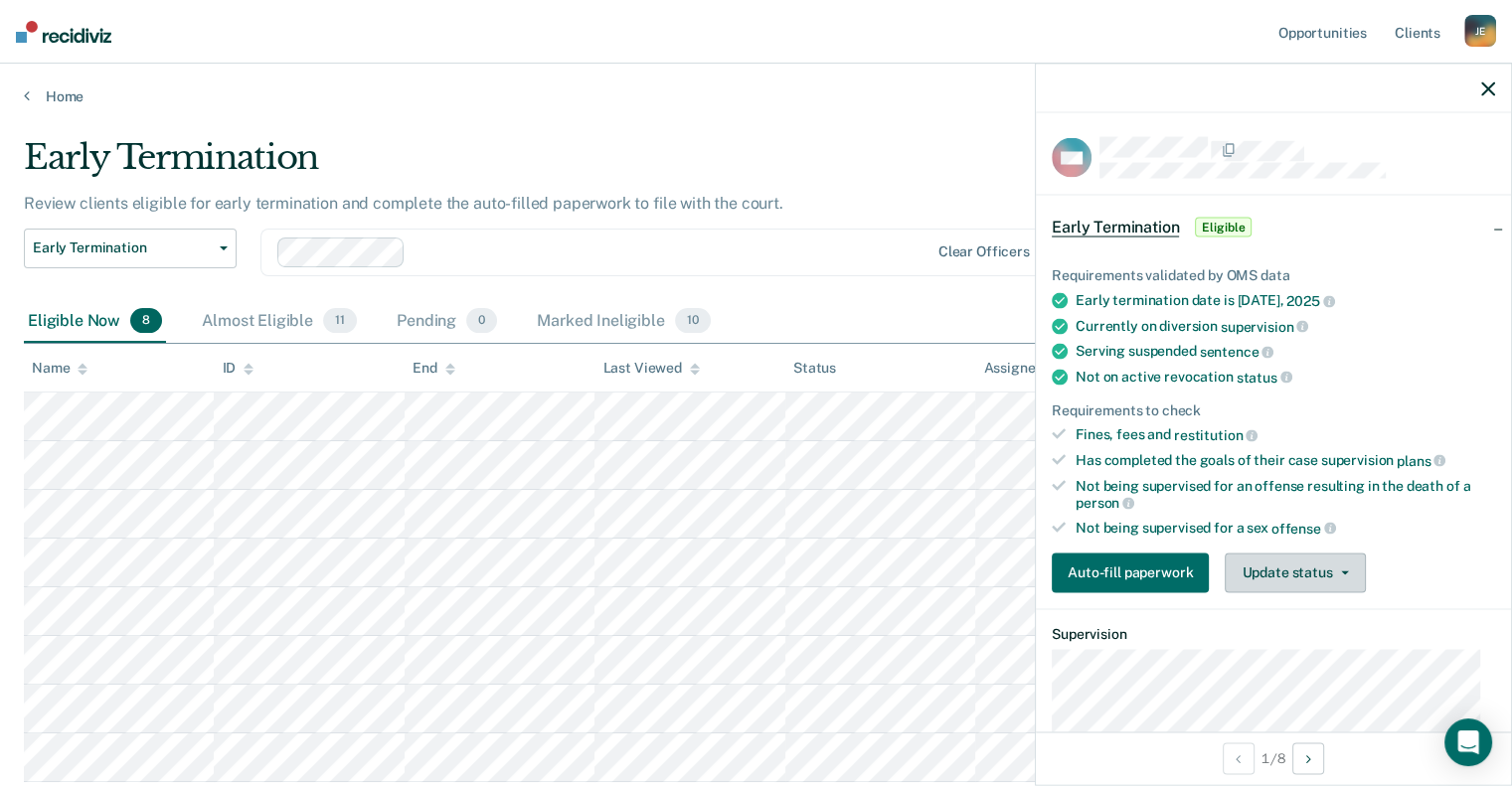 click on "Update status" at bounding box center (1294, 572) 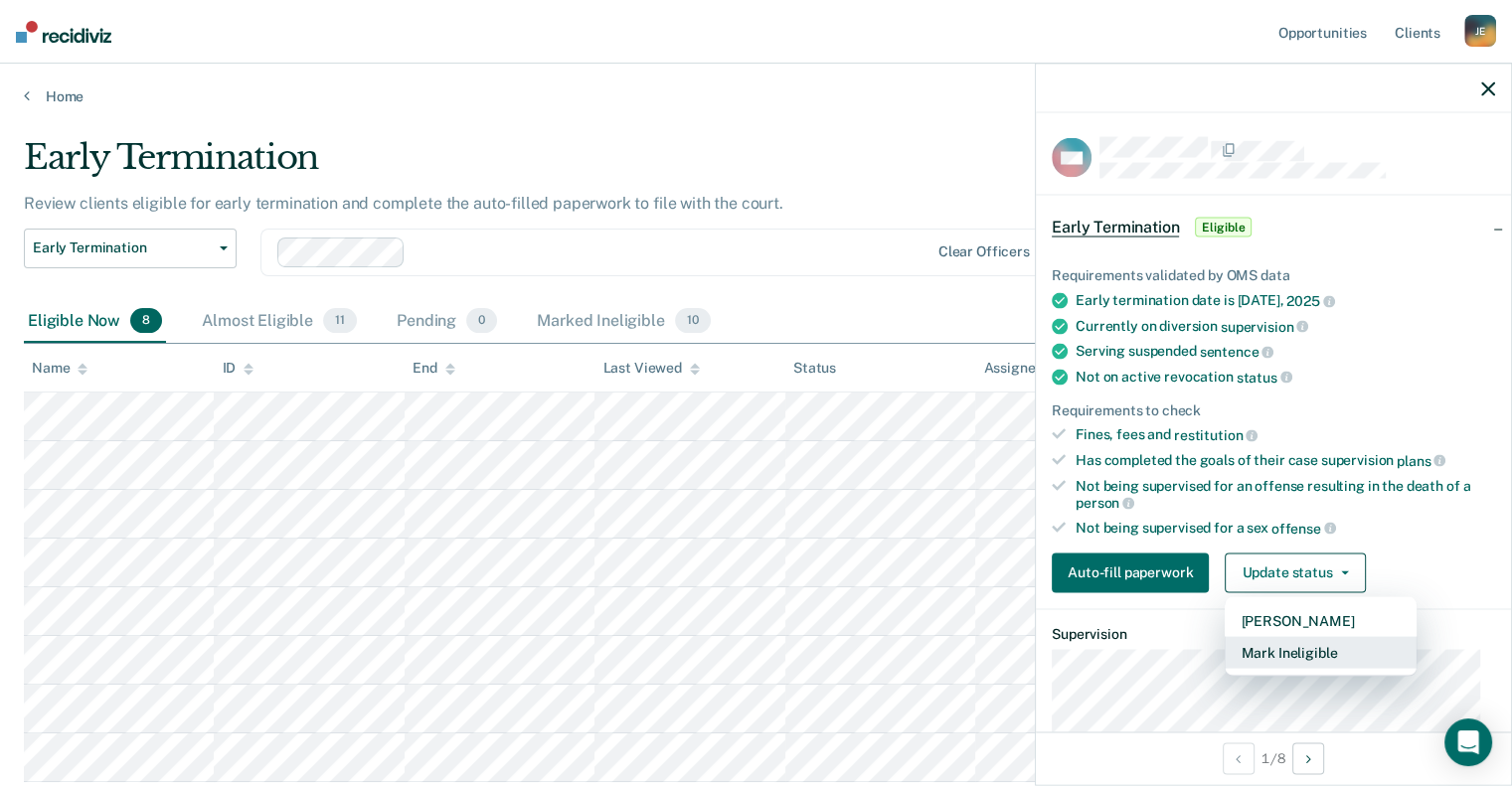 click on "Mark Ineligible" at bounding box center [1320, 652] 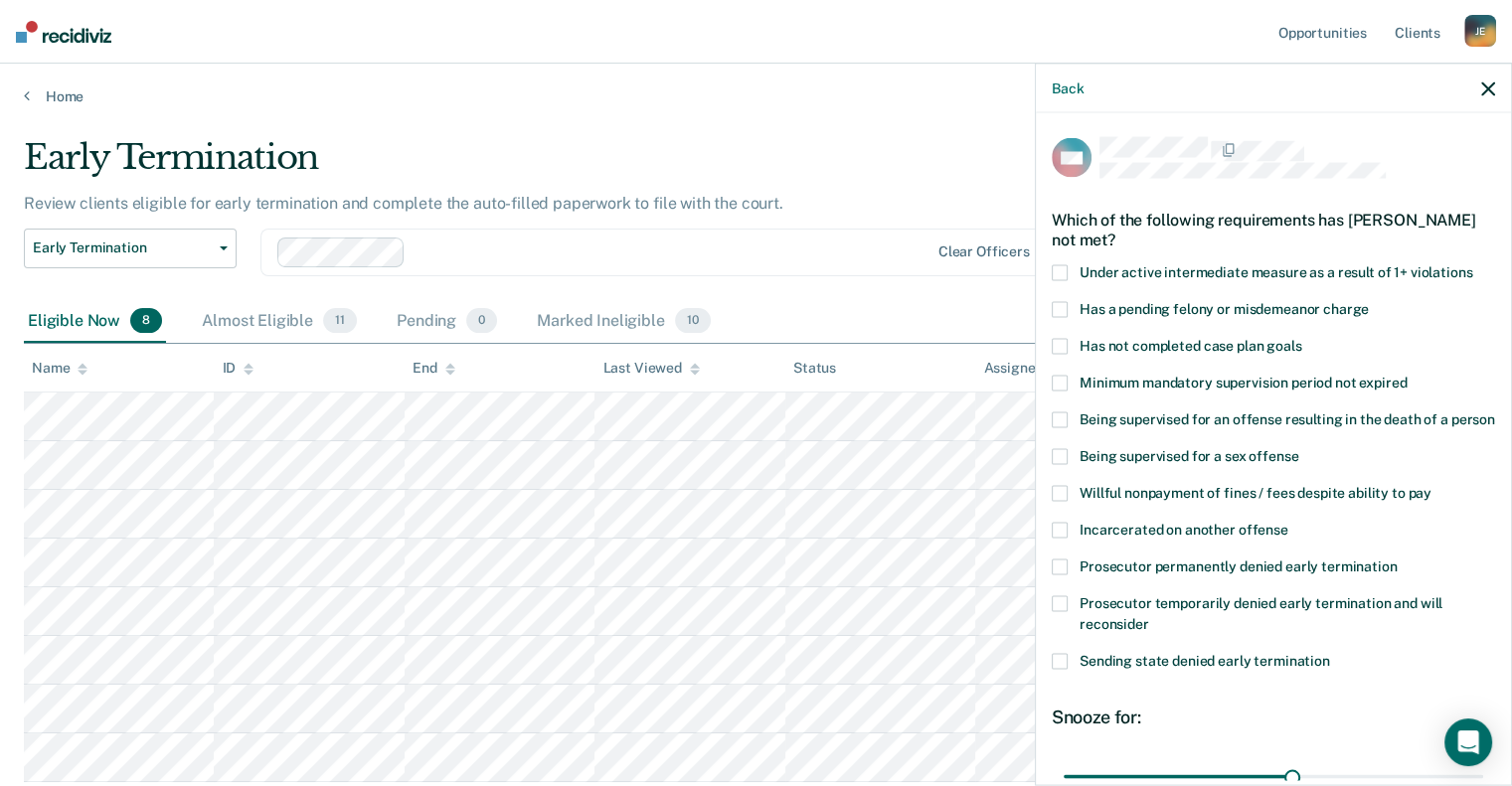 click at bounding box center [1060, 346] 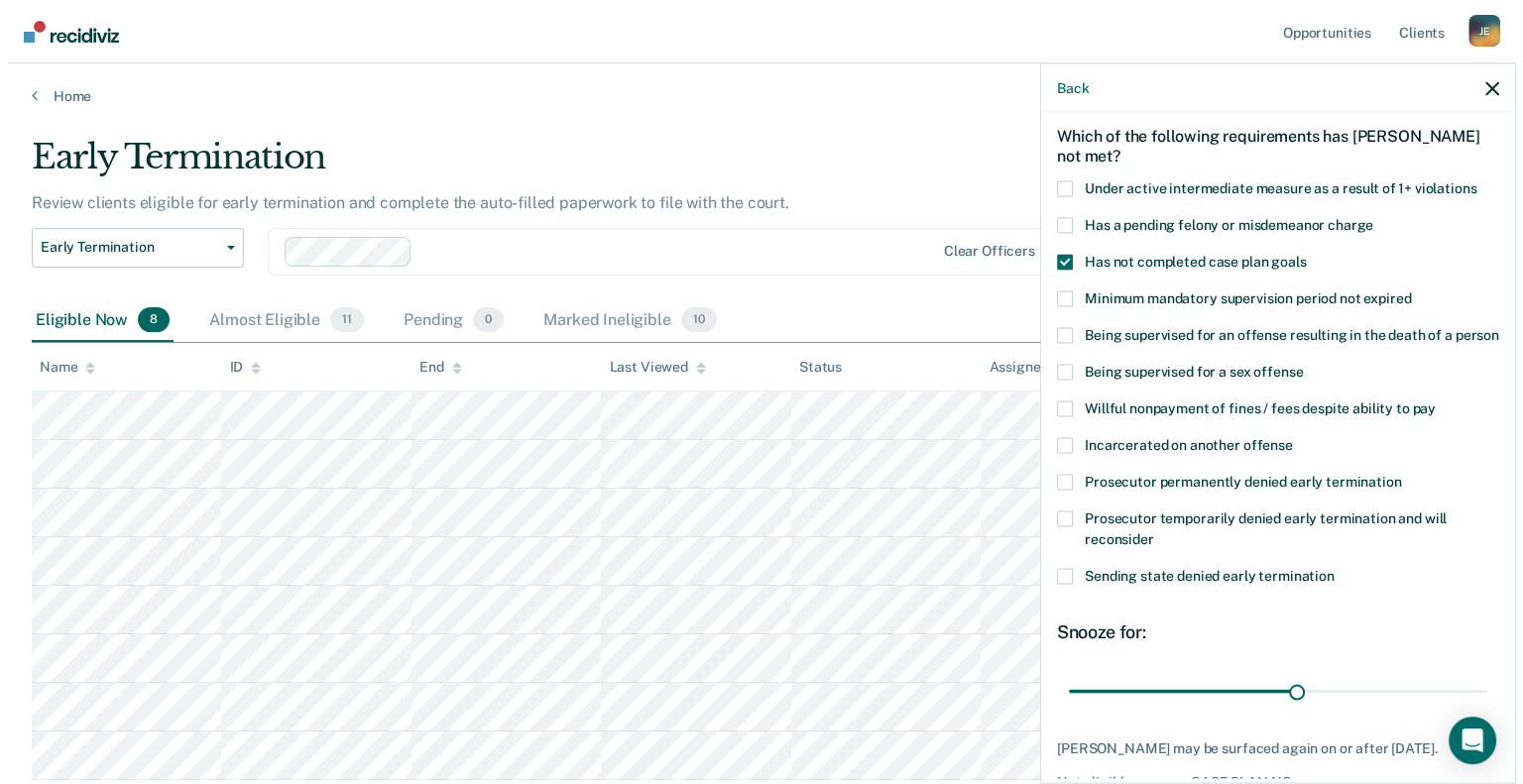 scroll, scrollTop: 204, scrollLeft: 0, axis: vertical 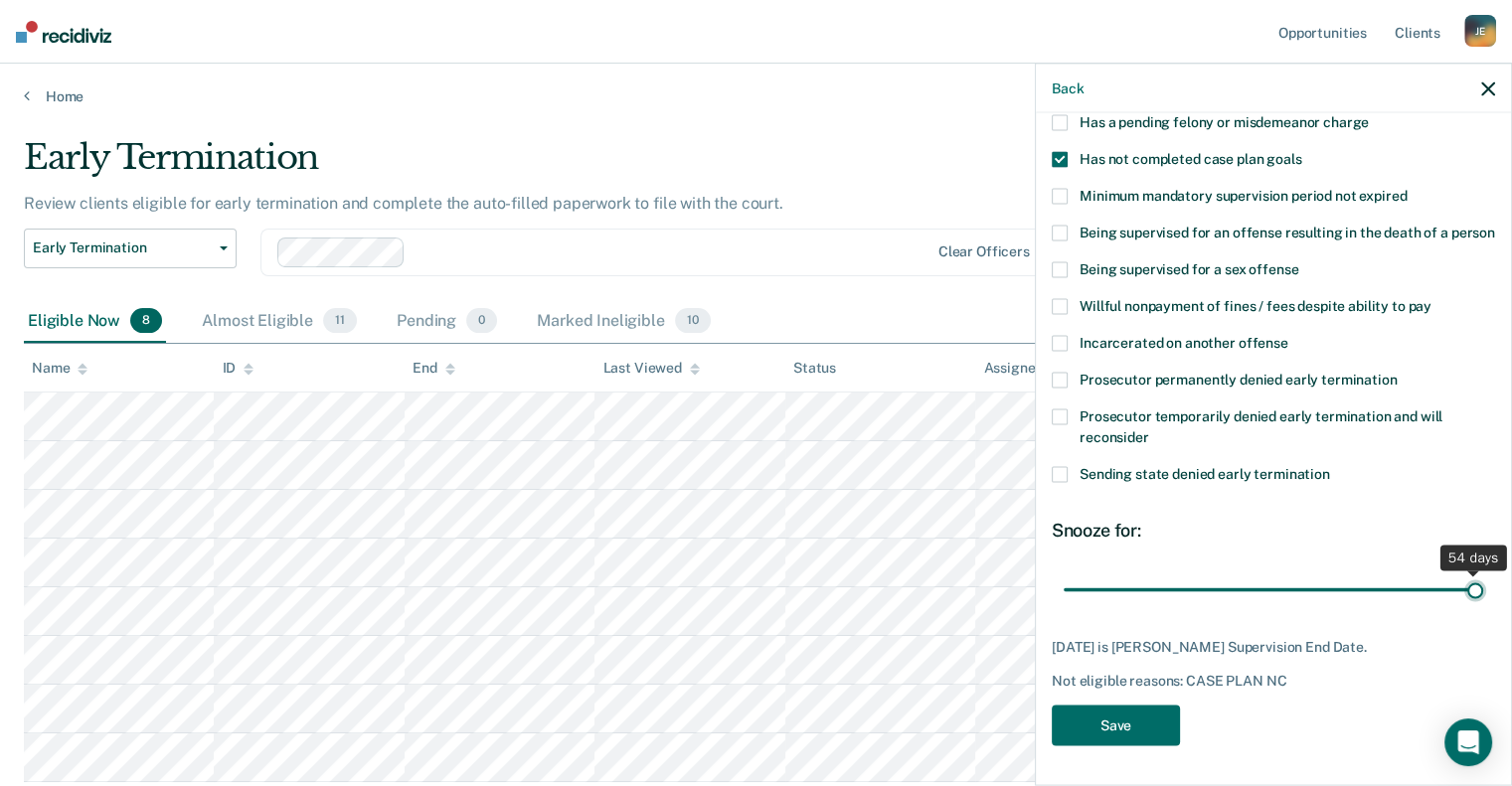 drag, startPoint x: 1287, startPoint y: 591, endPoint x: 1470, endPoint y: 606, distance: 183.6137 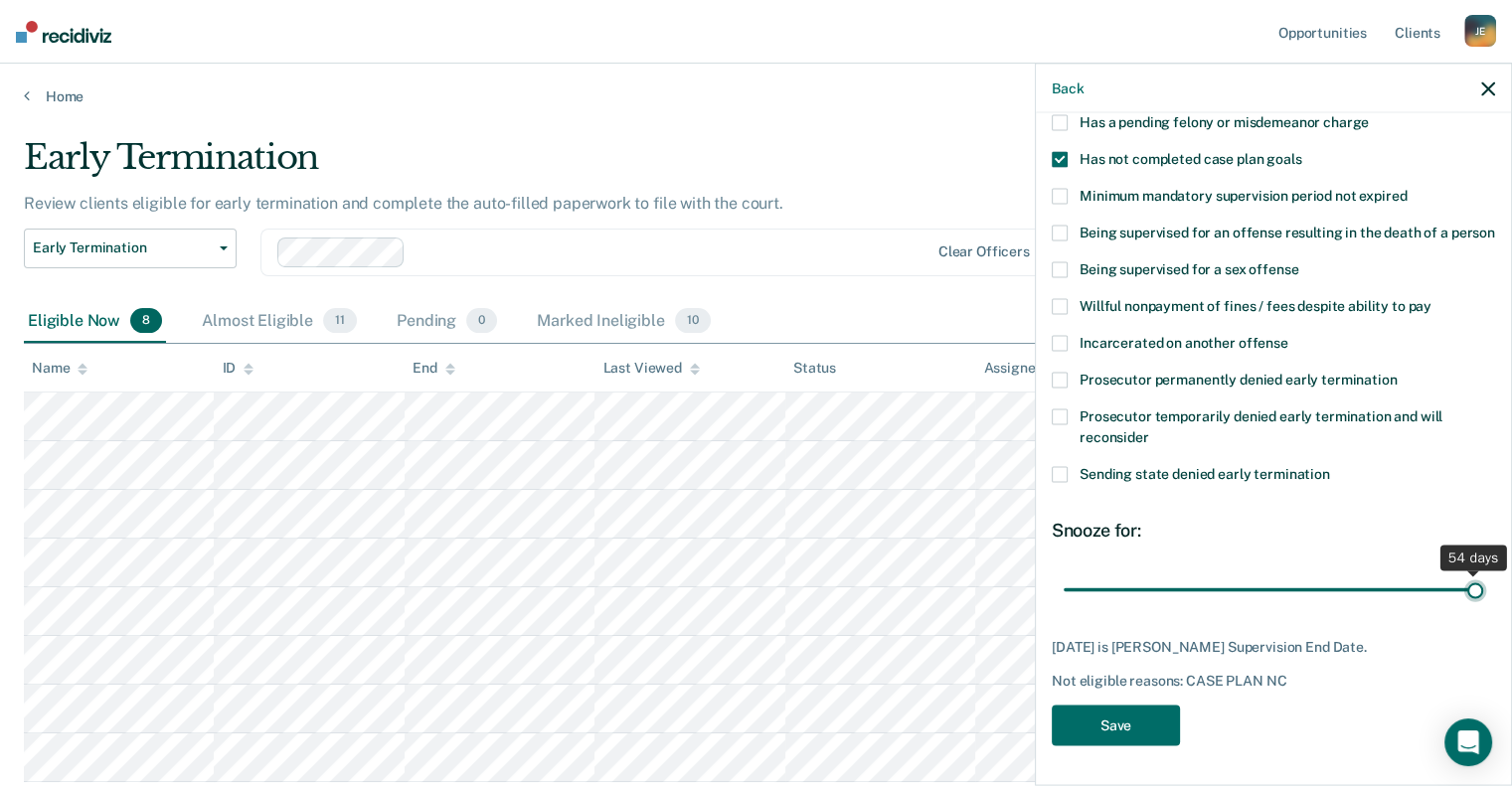 type on "54" 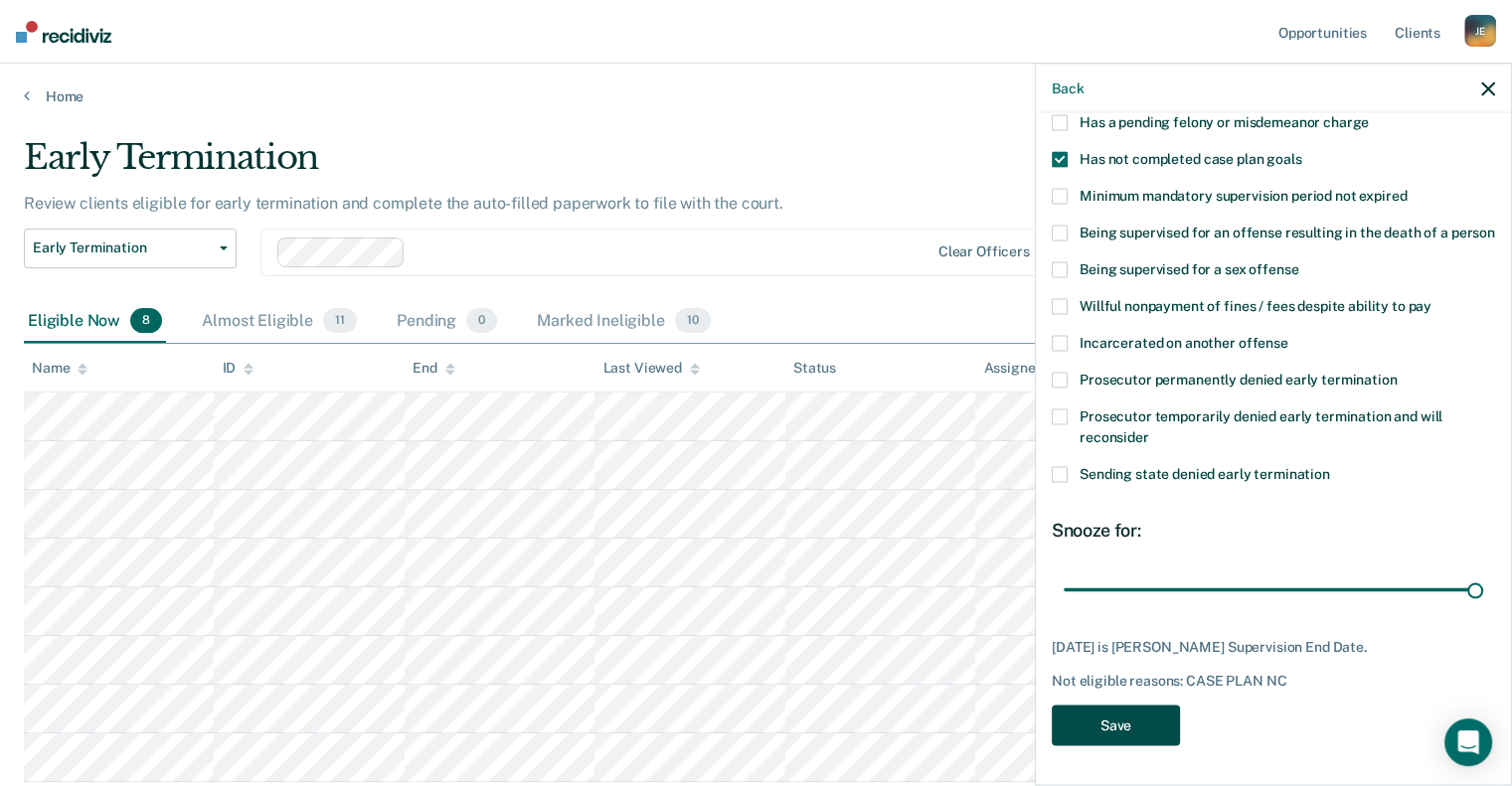 click on "Save" at bounding box center (1115, 724) 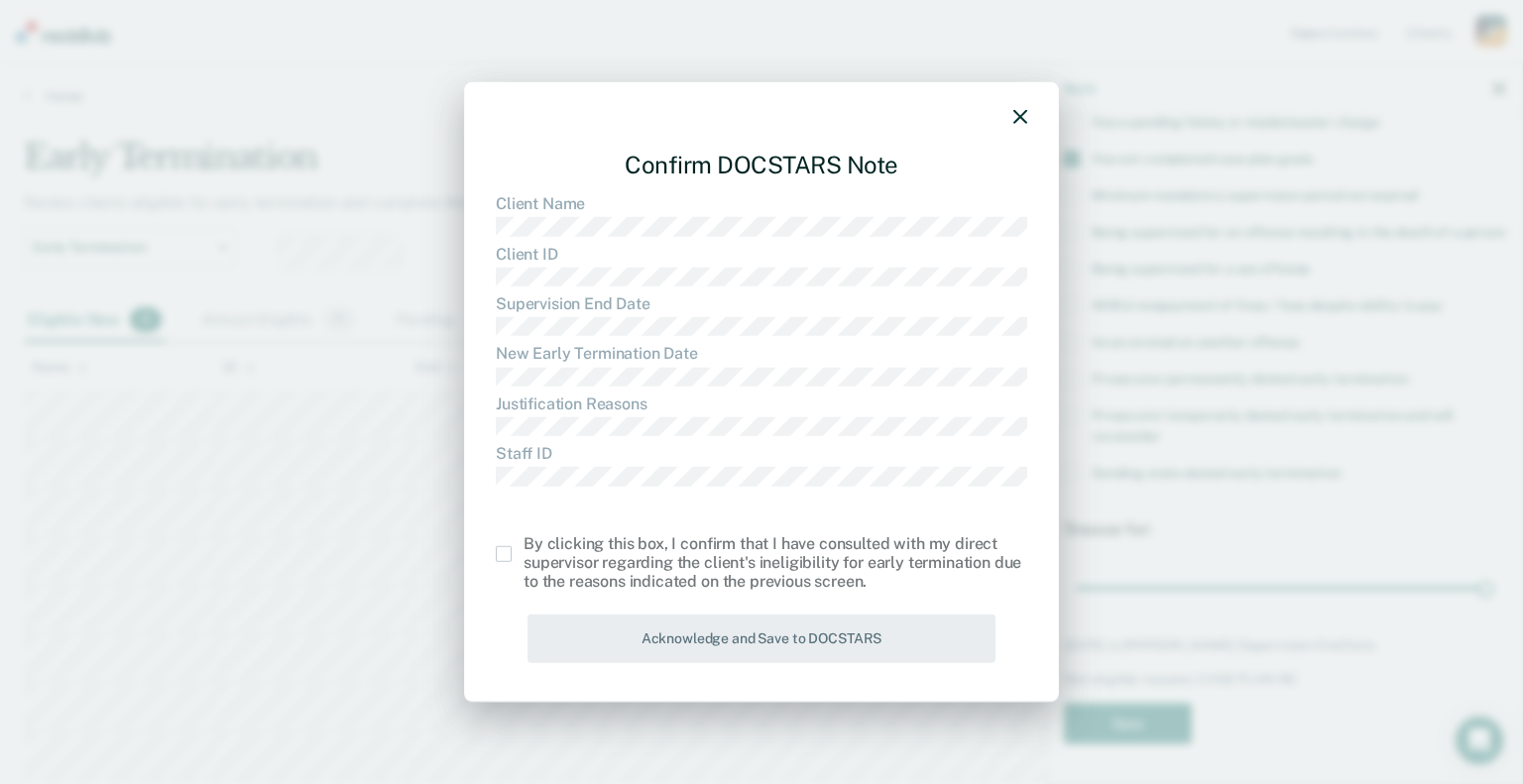 click at bounding box center [504, 554] 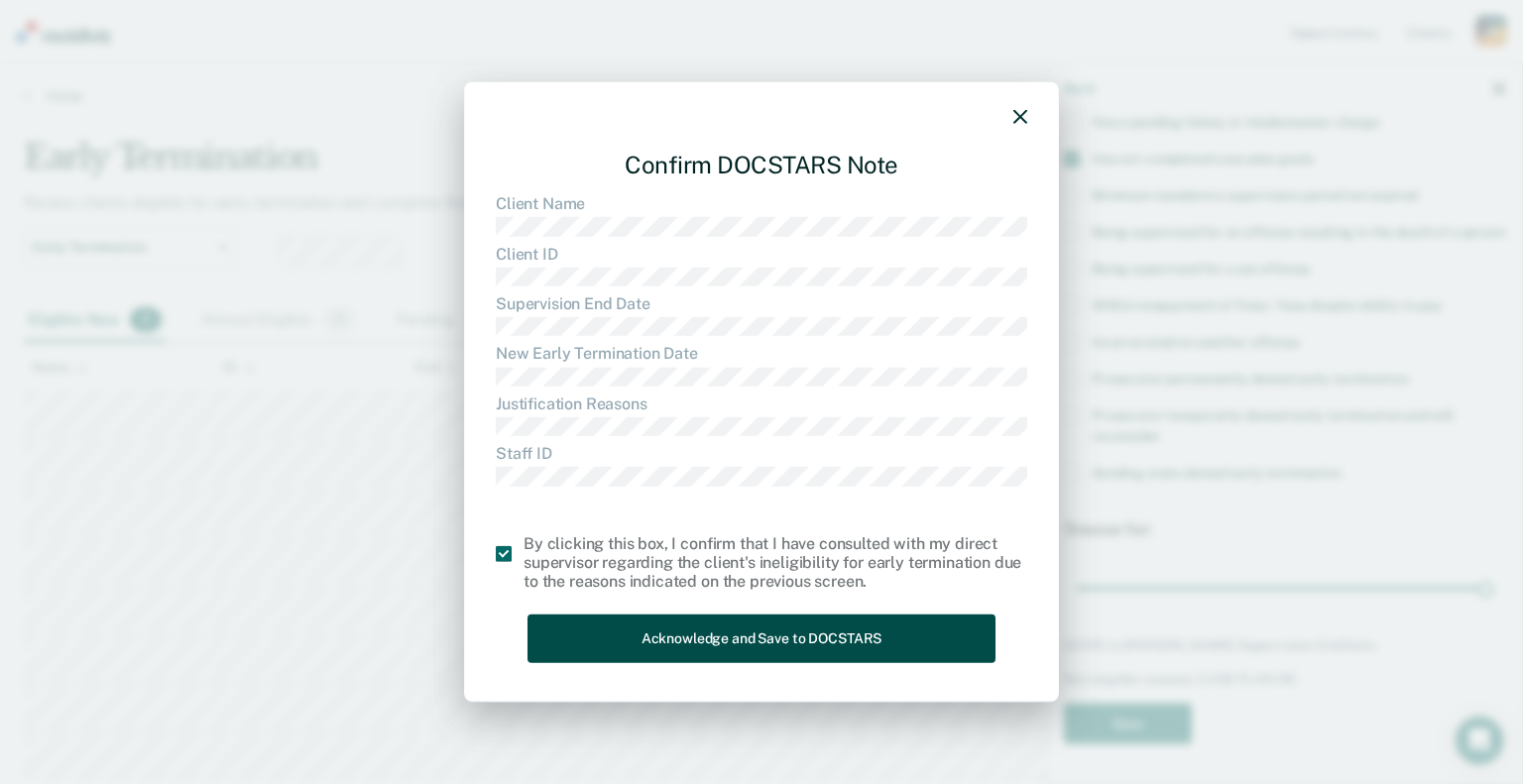 click on "Acknowledge and Save to DOCSTARS" at bounding box center (762, 638) 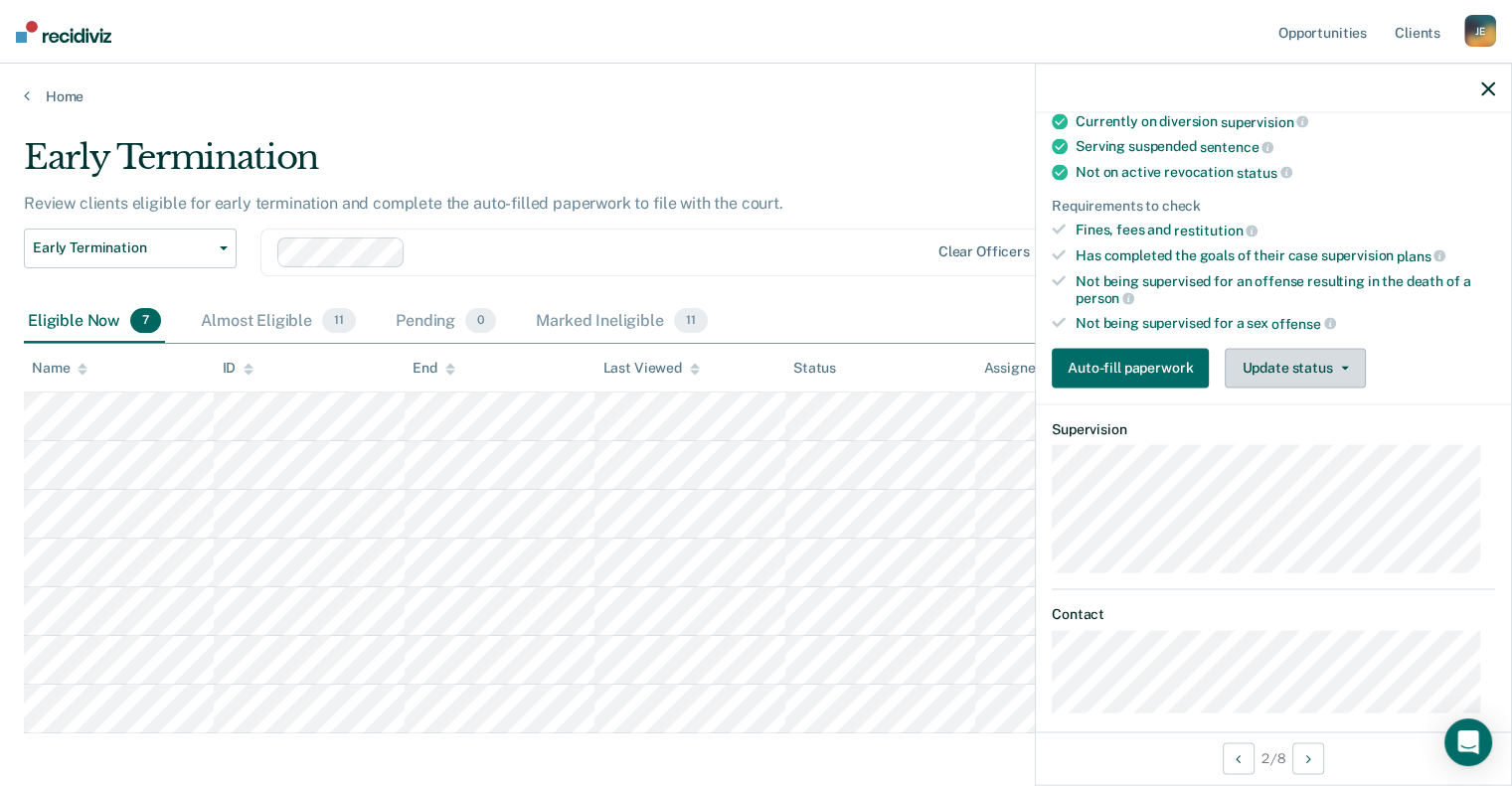 click on "Update status" at bounding box center (1294, 368) 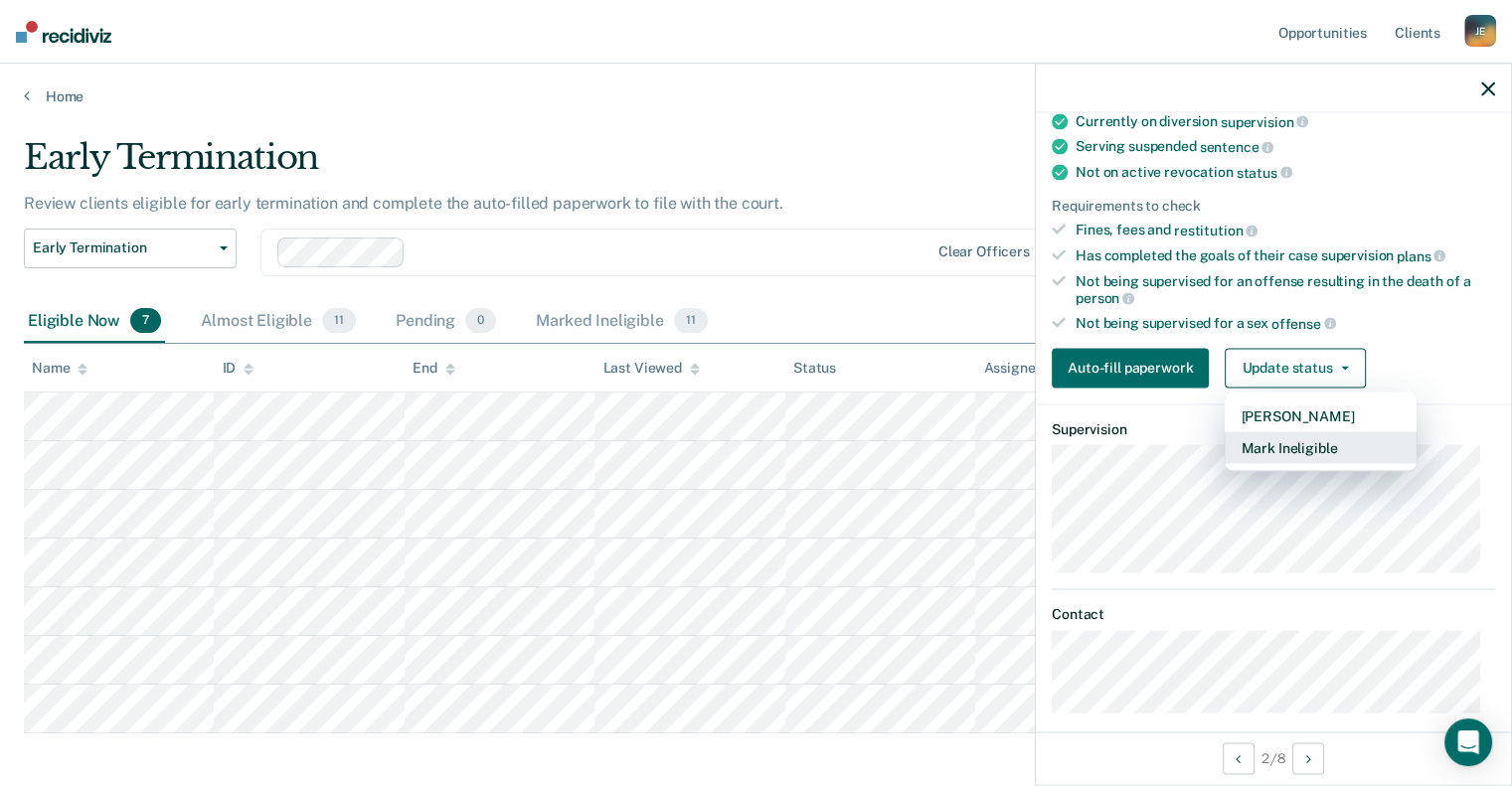 click on "Mark Ineligible" at bounding box center (1320, 447) 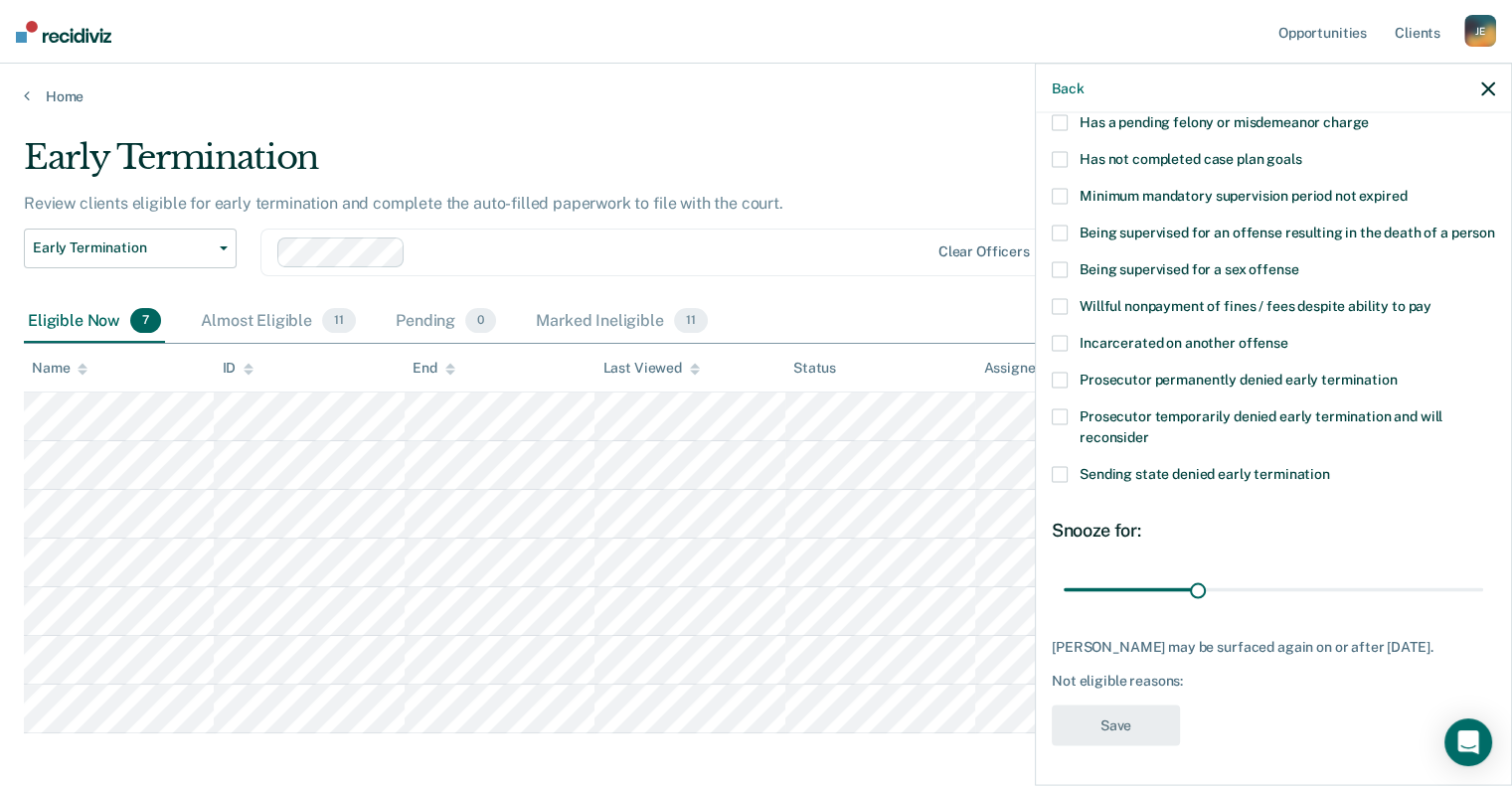 click at bounding box center [1060, 159] 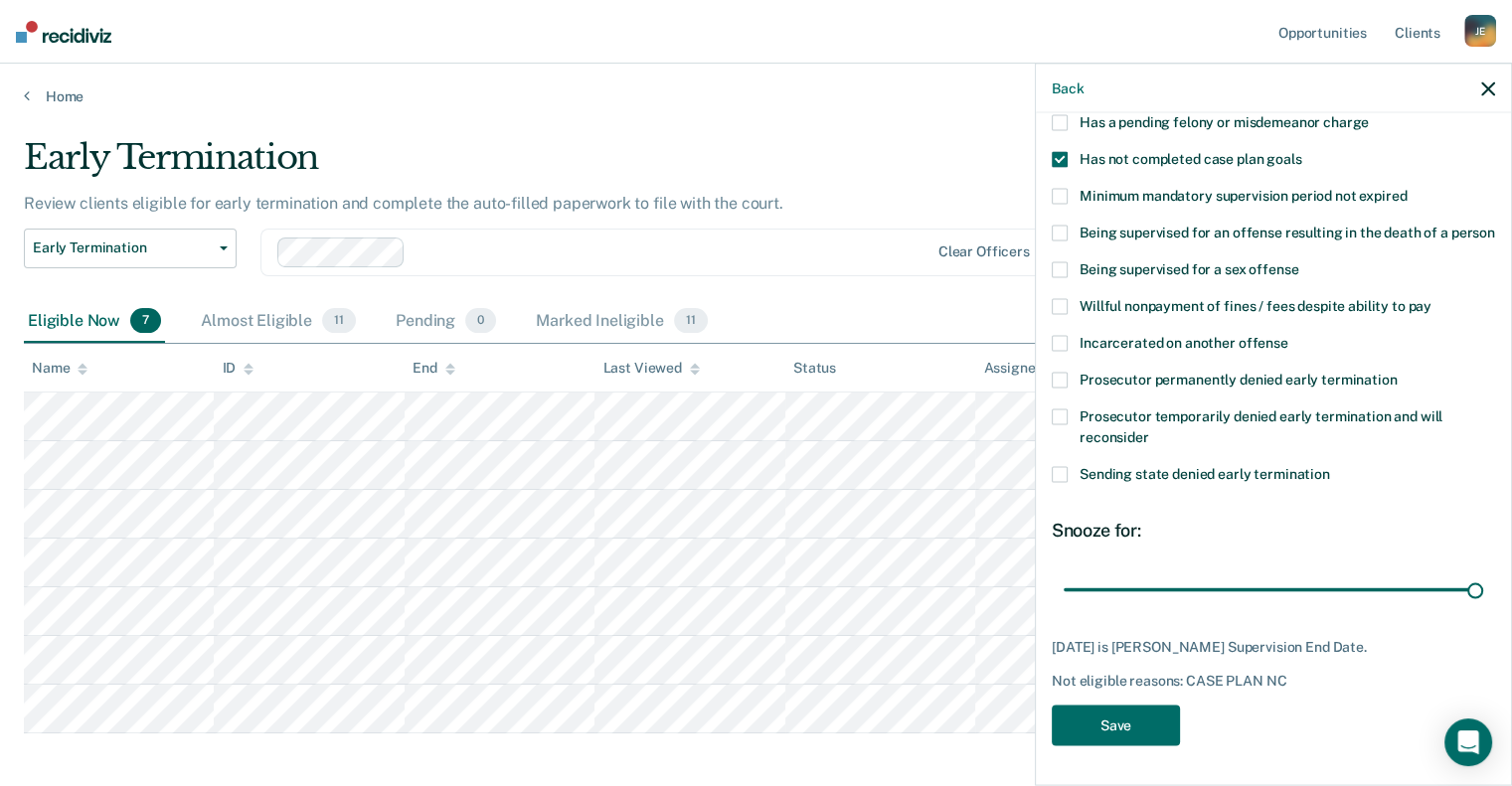 drag, startPoint x: 1199, startPoint y: 591, endPoint x: 1216, endPoint y: 722, distance: 132.0984 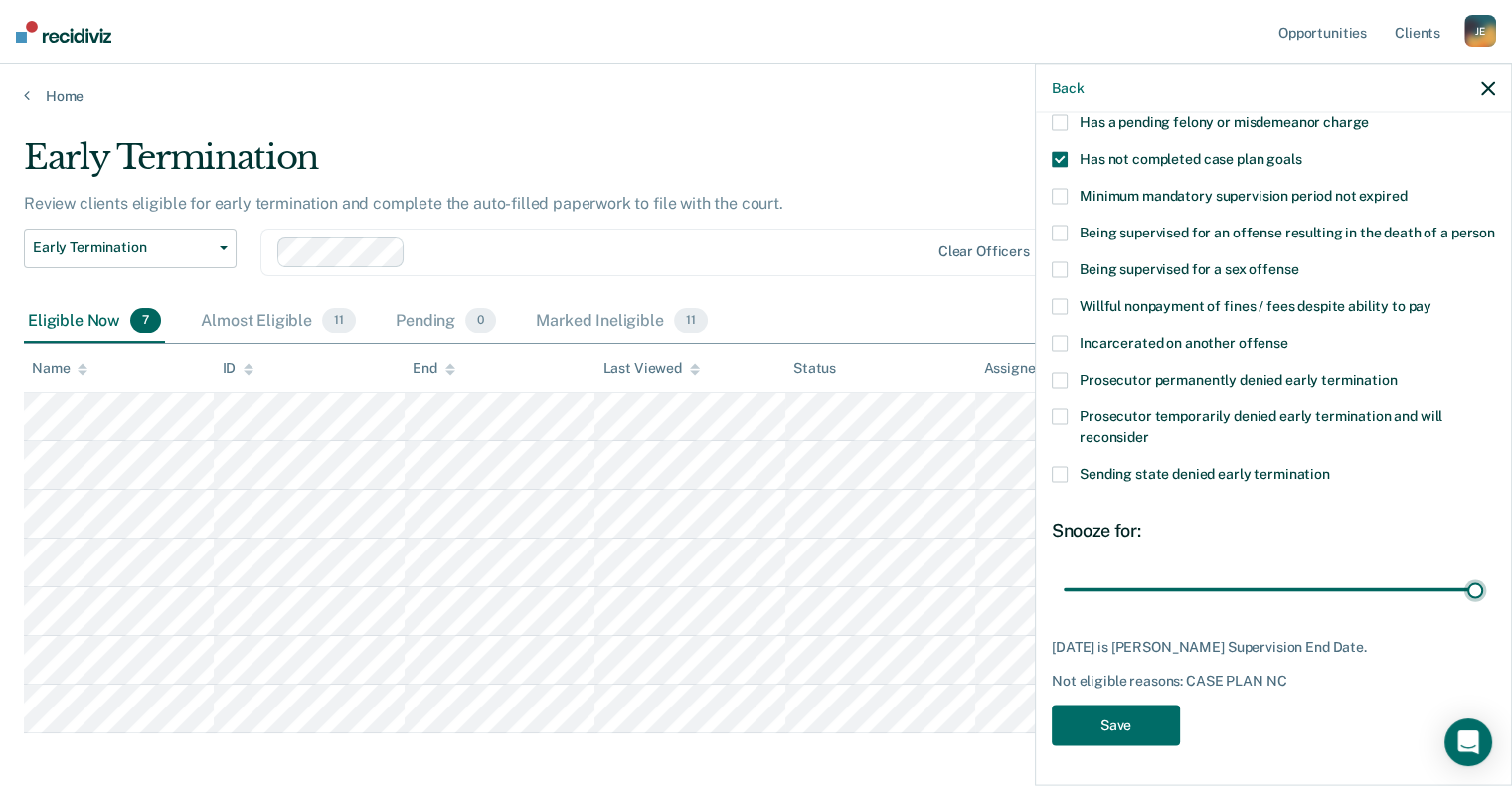 type on "94" 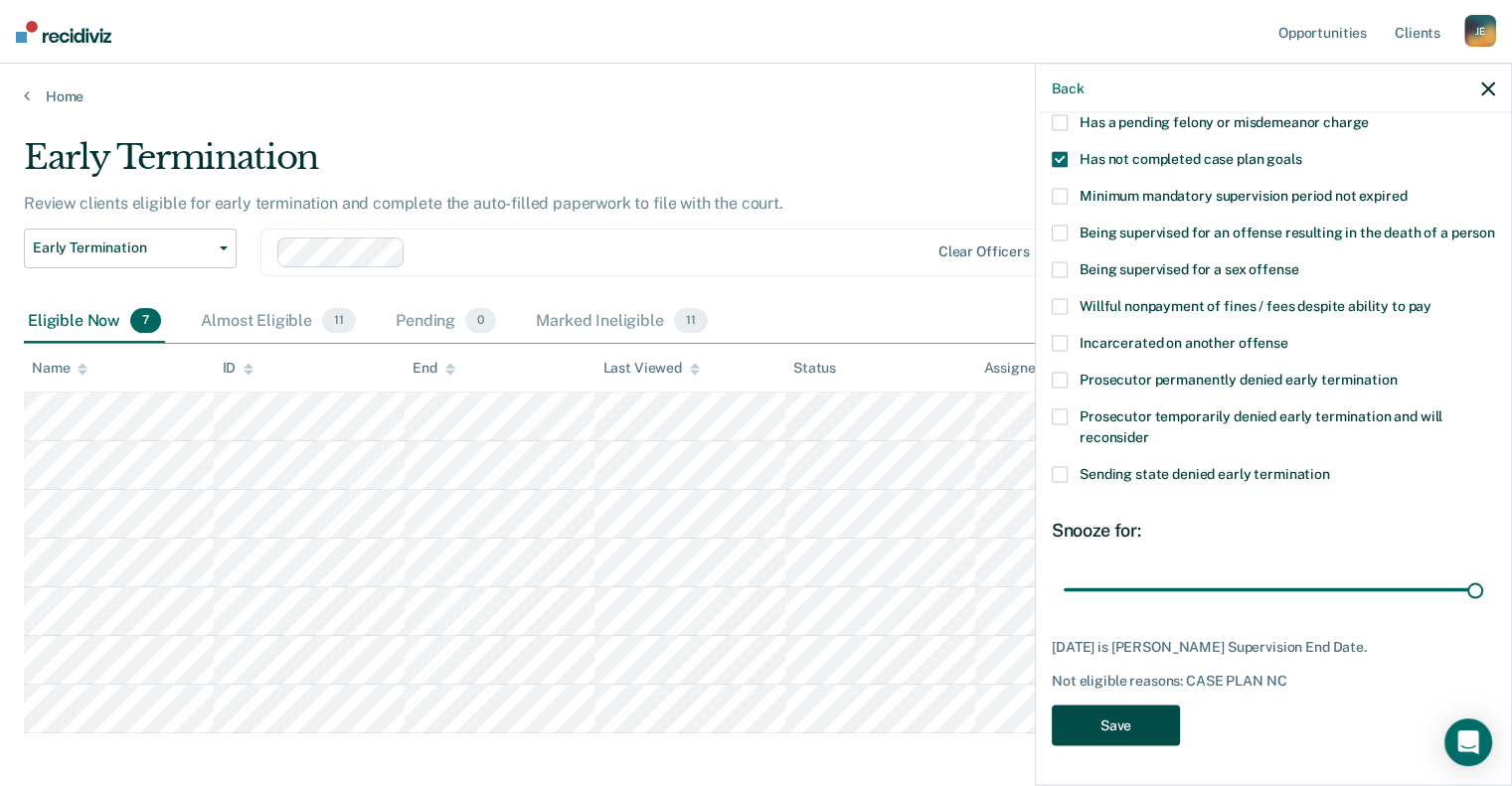 click on "Save" at bounding box center [1115, 724] 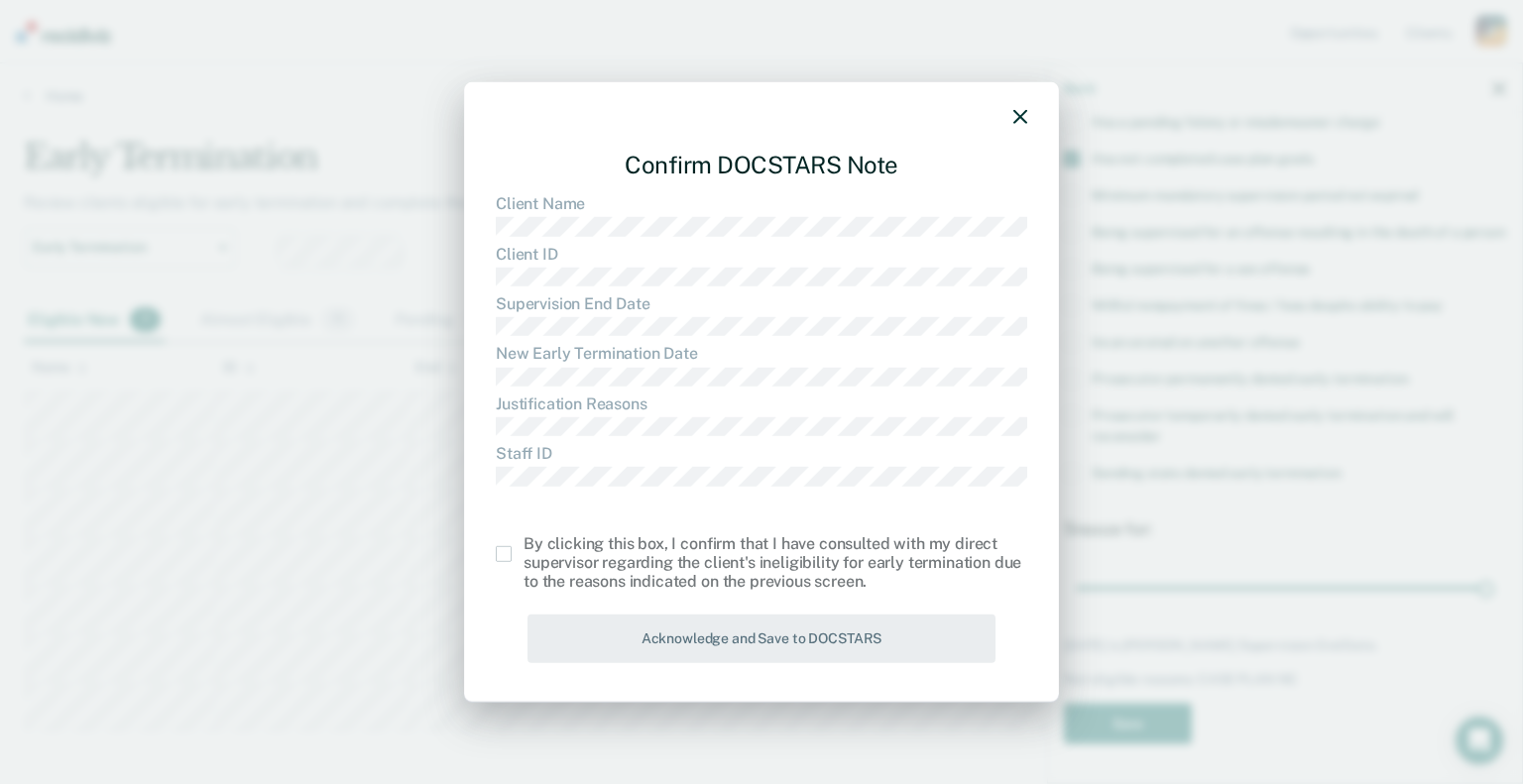 click at bounding box center [504, 554] 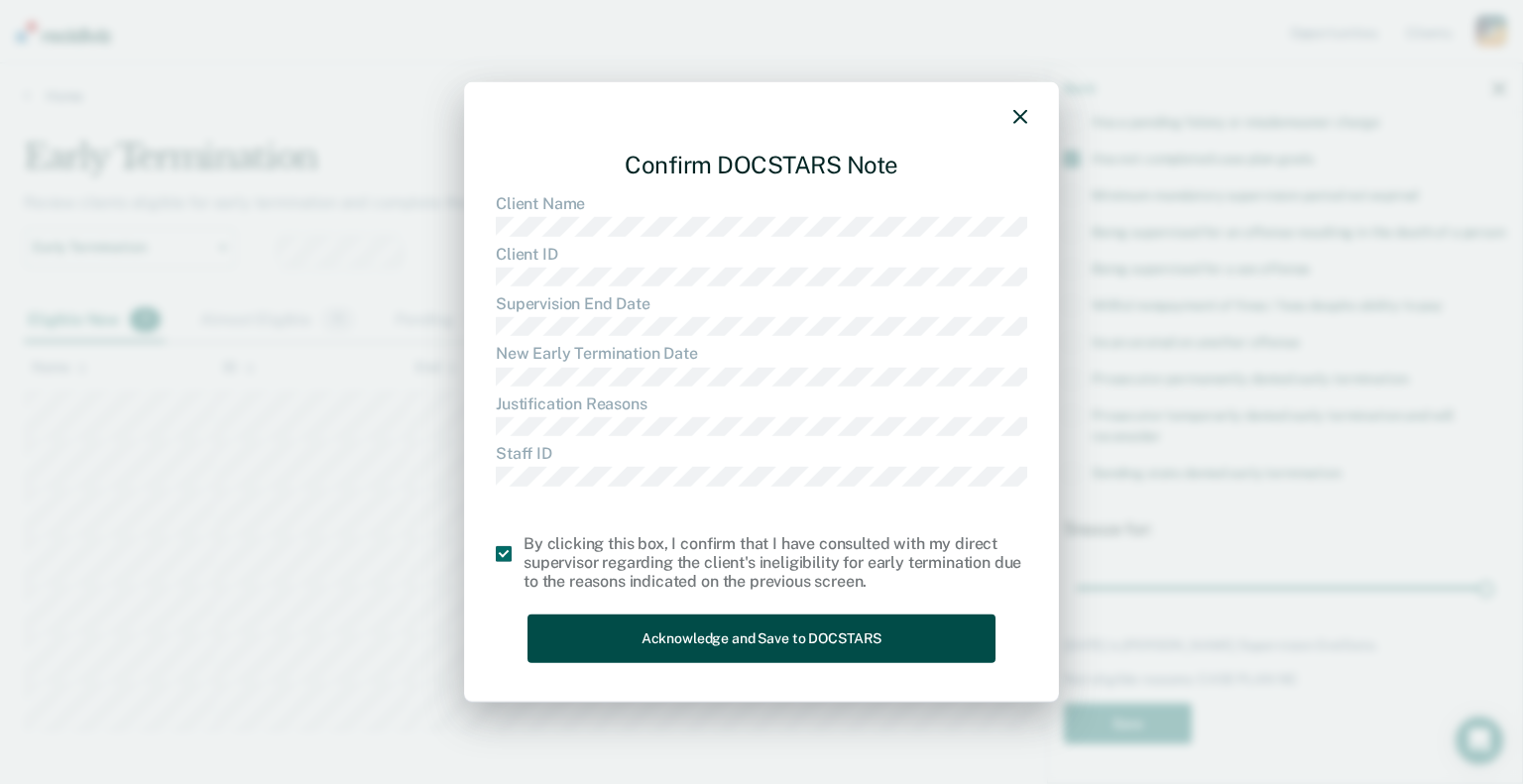 click on "Acknowledge and Save to DOCSTARS" at bounding box center [762, 638] 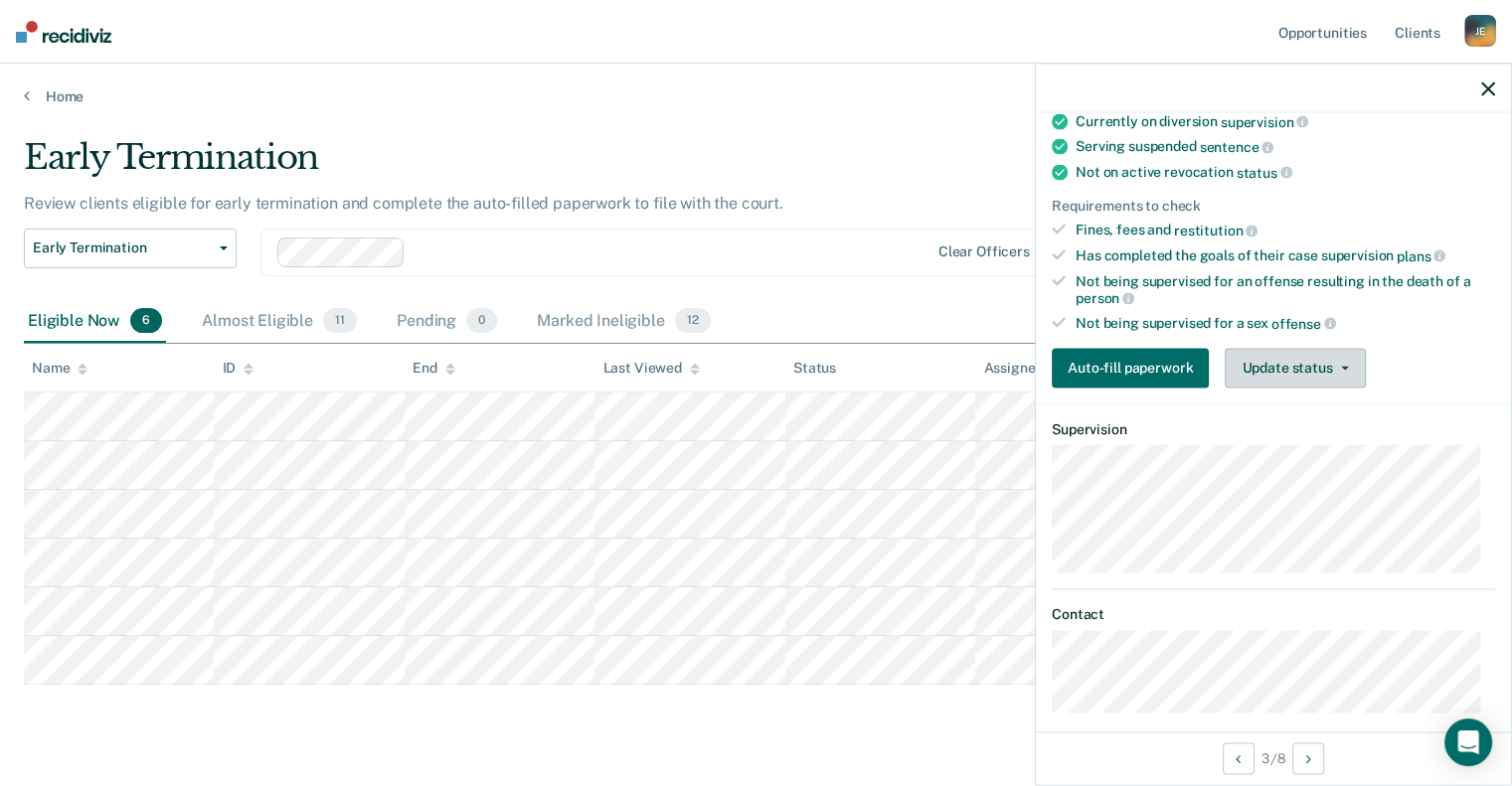 click on "Update status" at bounding box center (1294, 368) 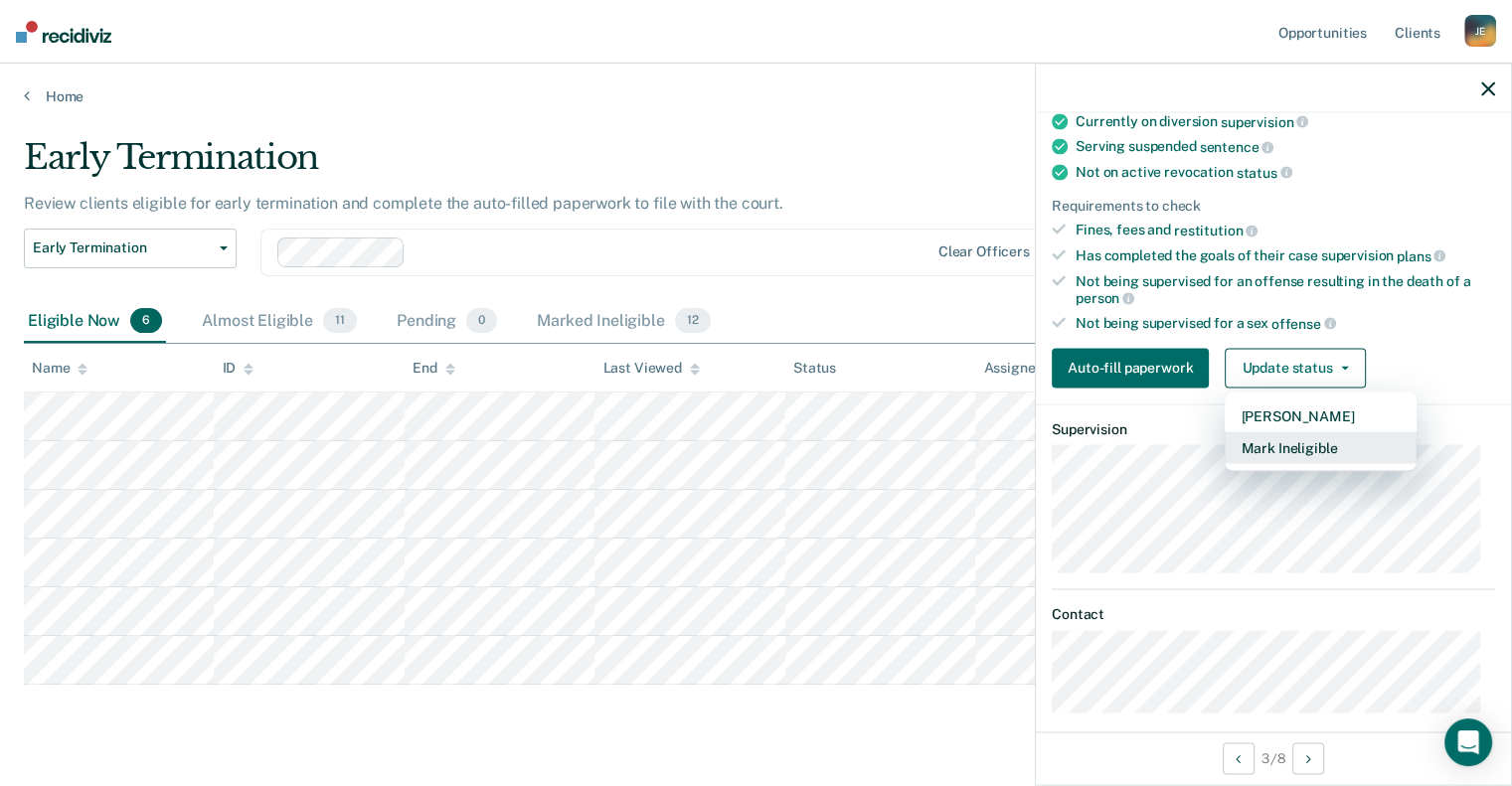 click on "Mark Ineligible" at bounding box center (1320, 447) 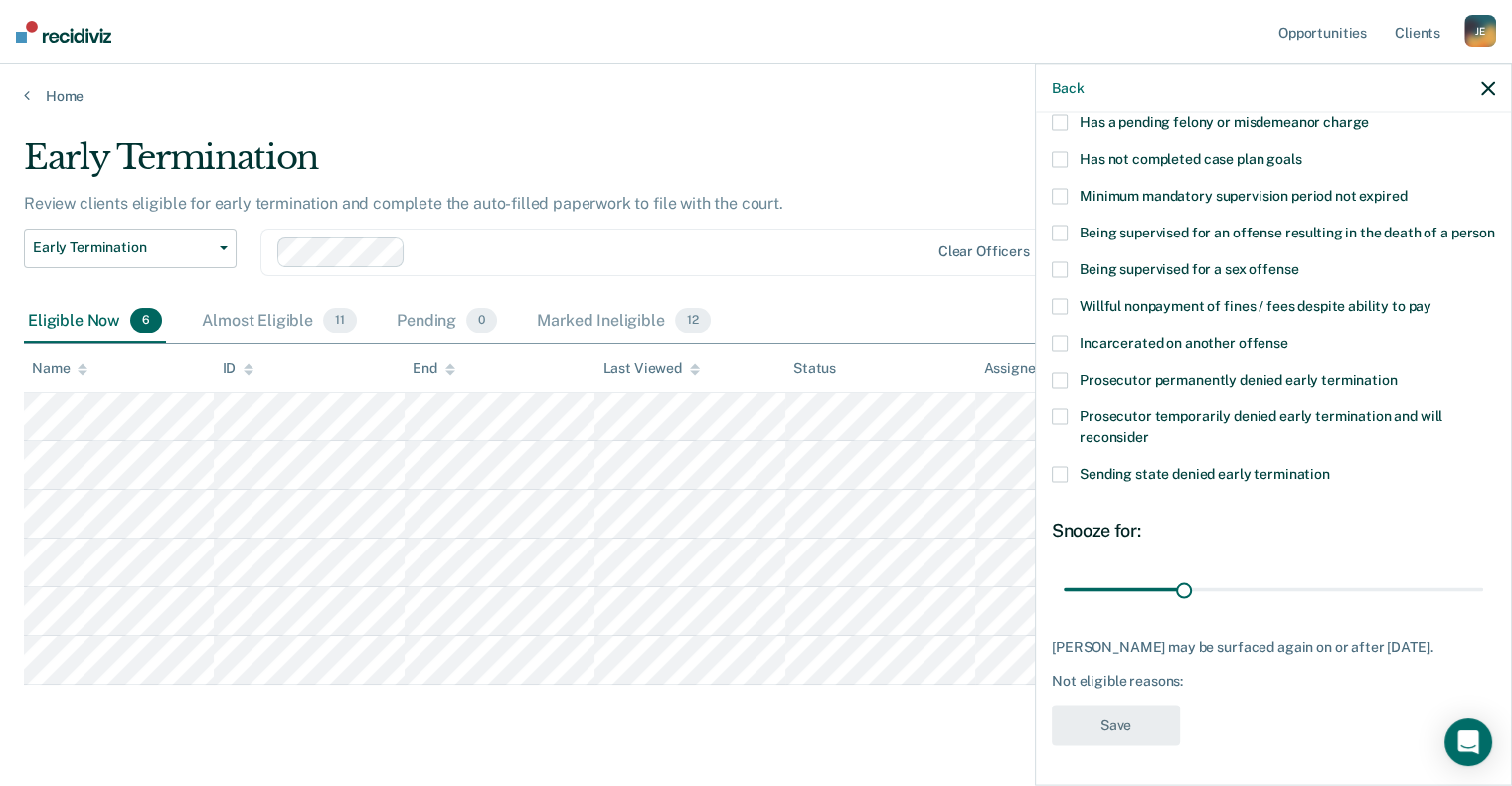 click at bounding box center [1060, 159] 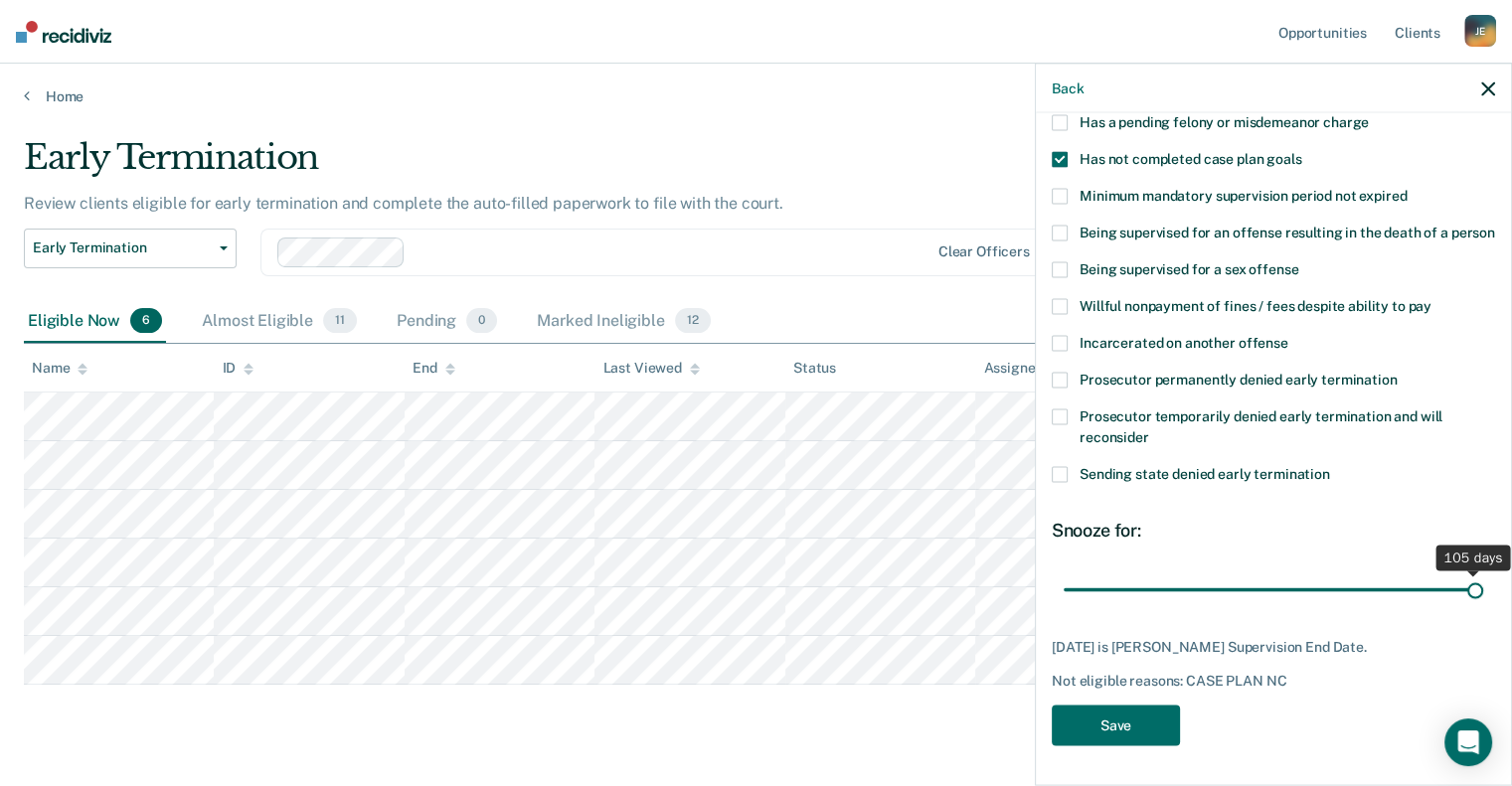 drag, startPoint x: 1180, startPoint y: 596, endPoint x: 1477, endPoint y: 605, distance: 297.1363 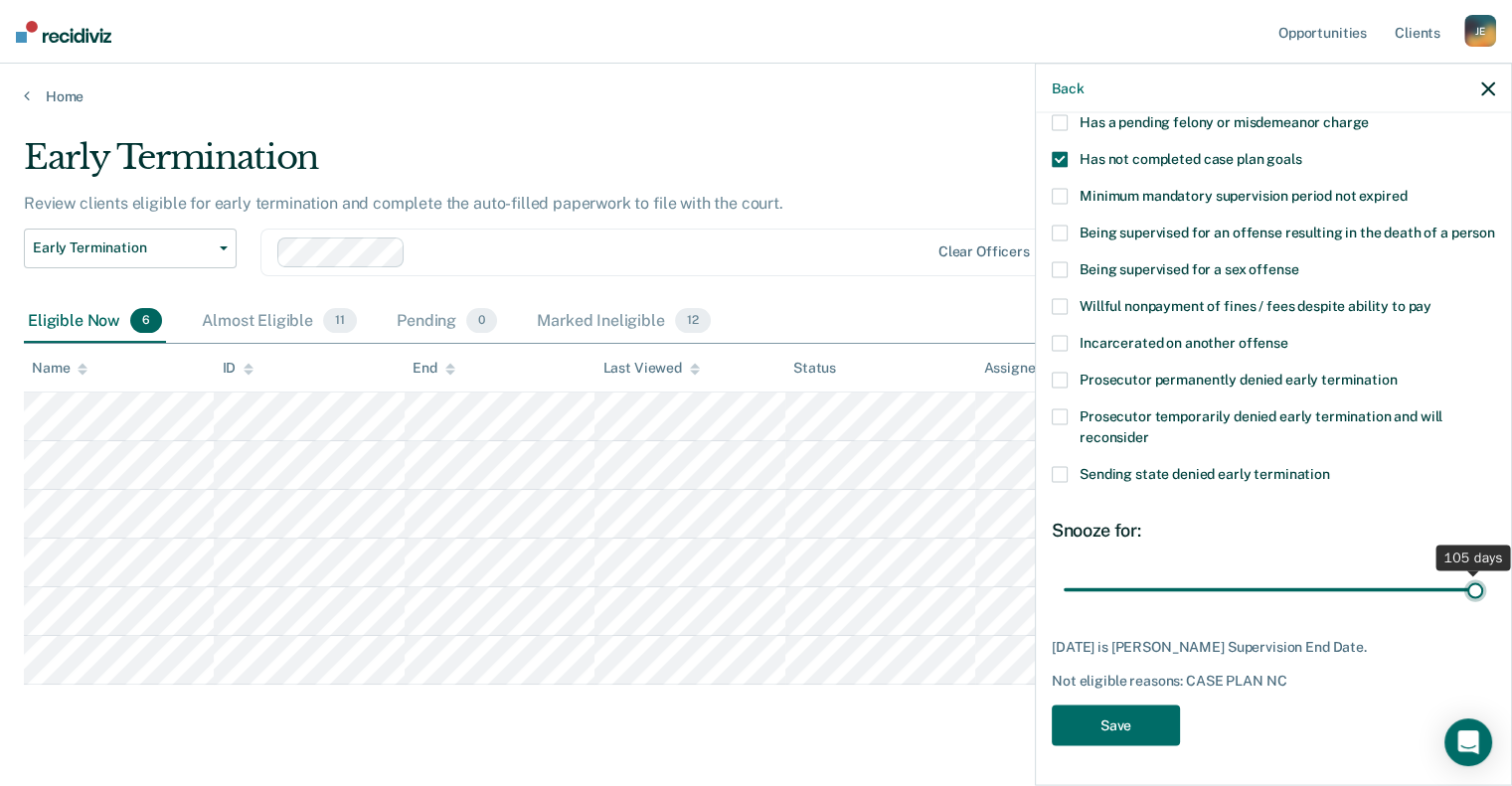 type on "105" 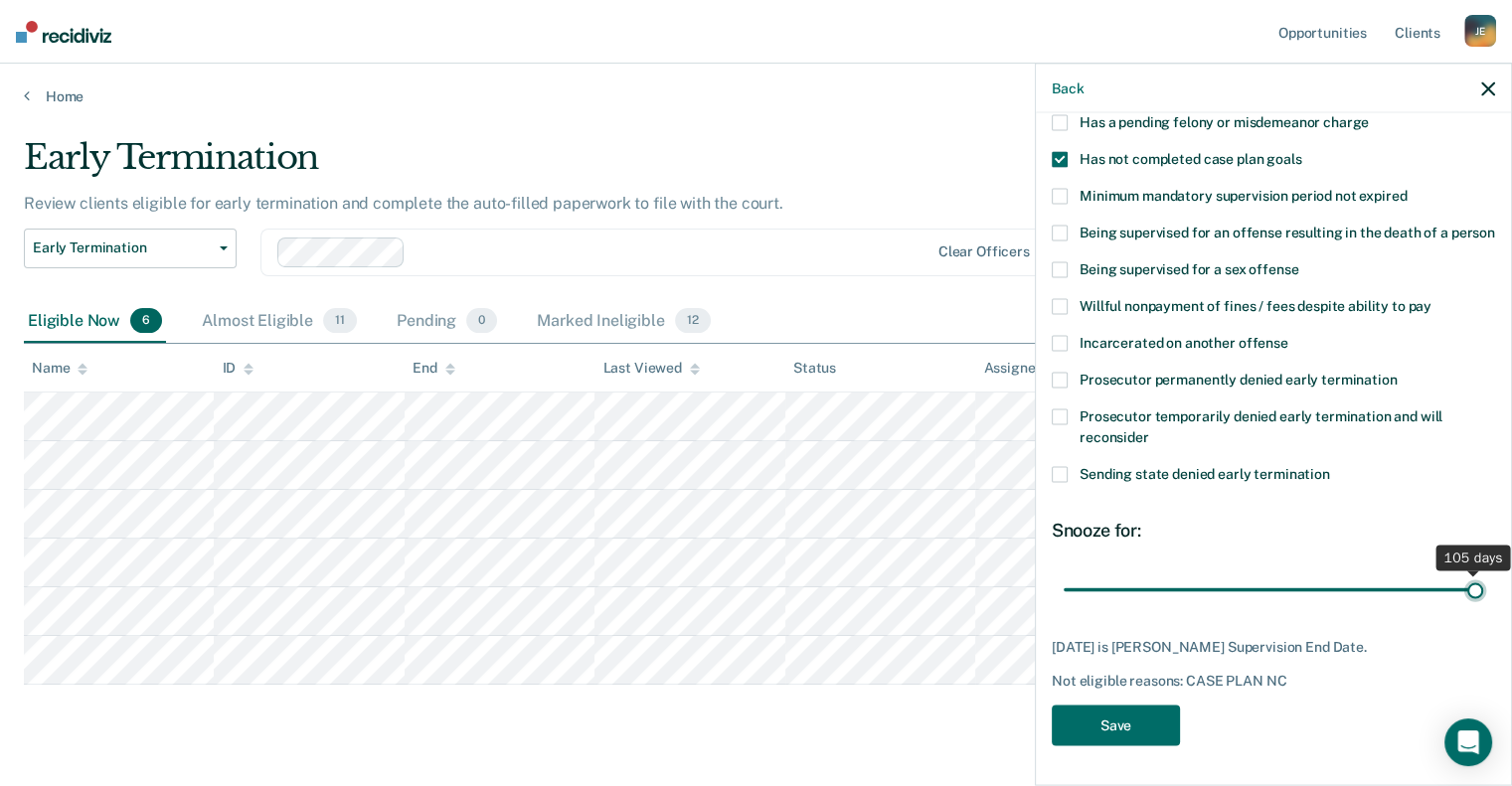 click at bounding box center [1273, 589] 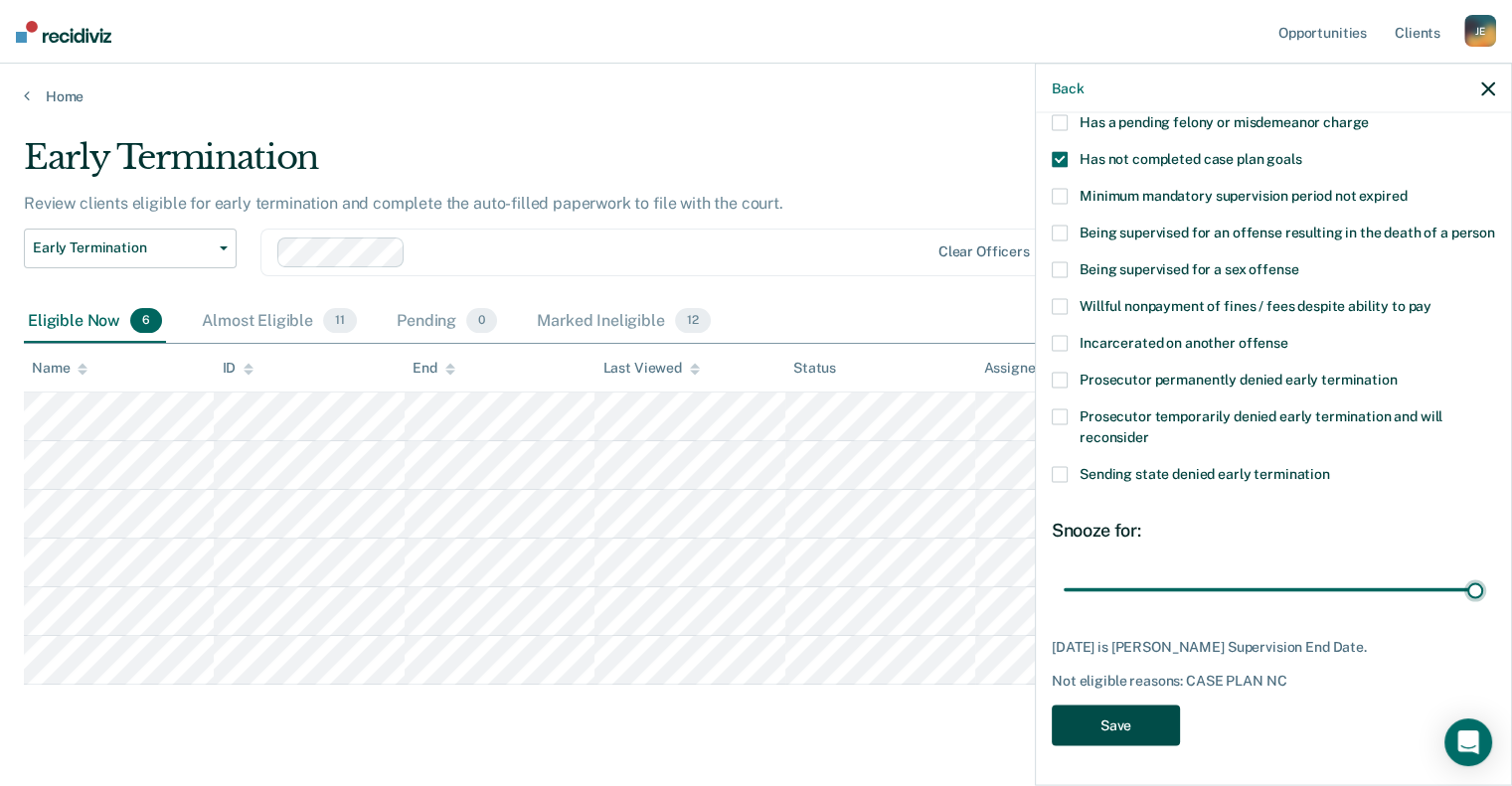 click on "Save" at bounding box center (1115, 724) 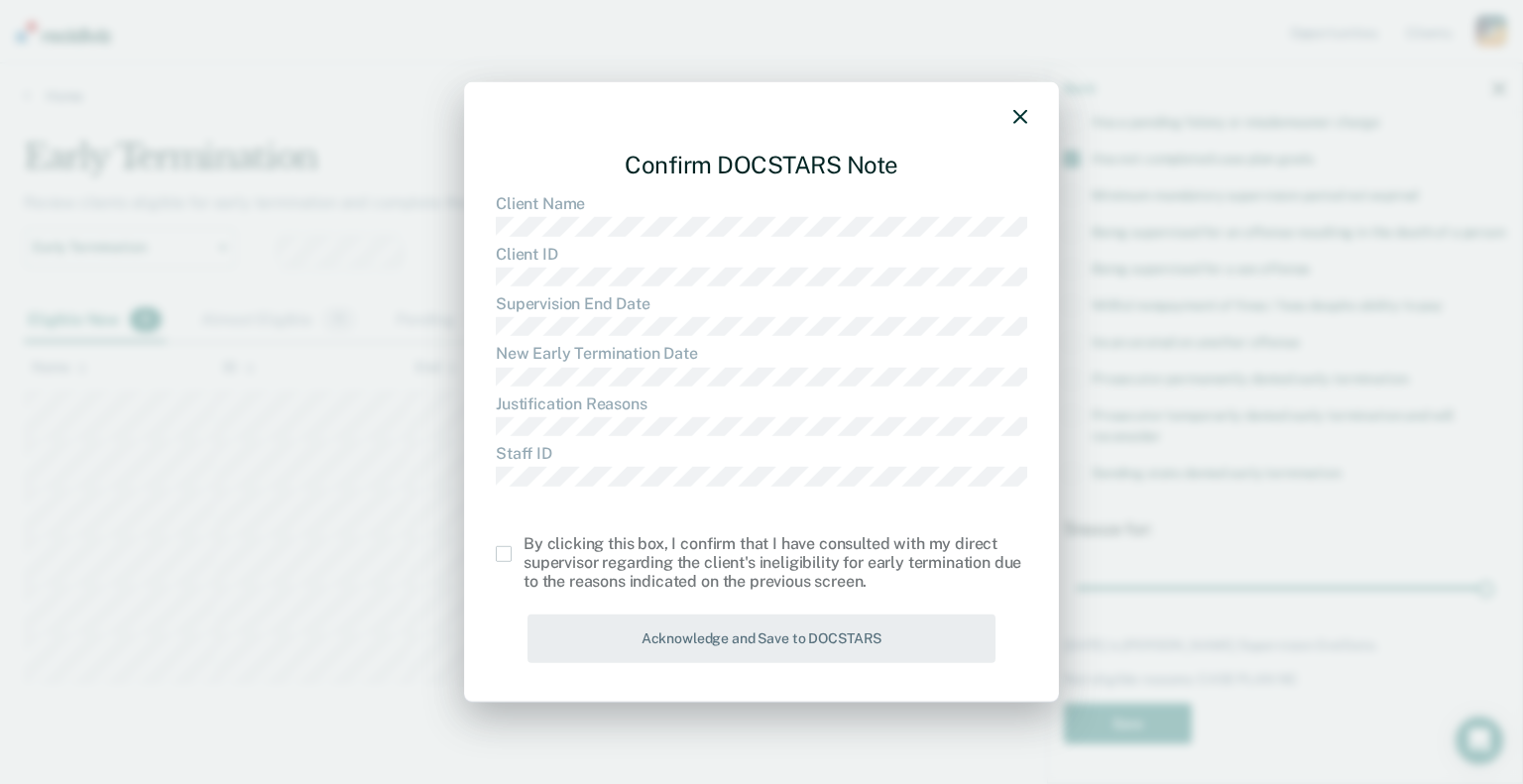 click at bounding box center (504, 554) 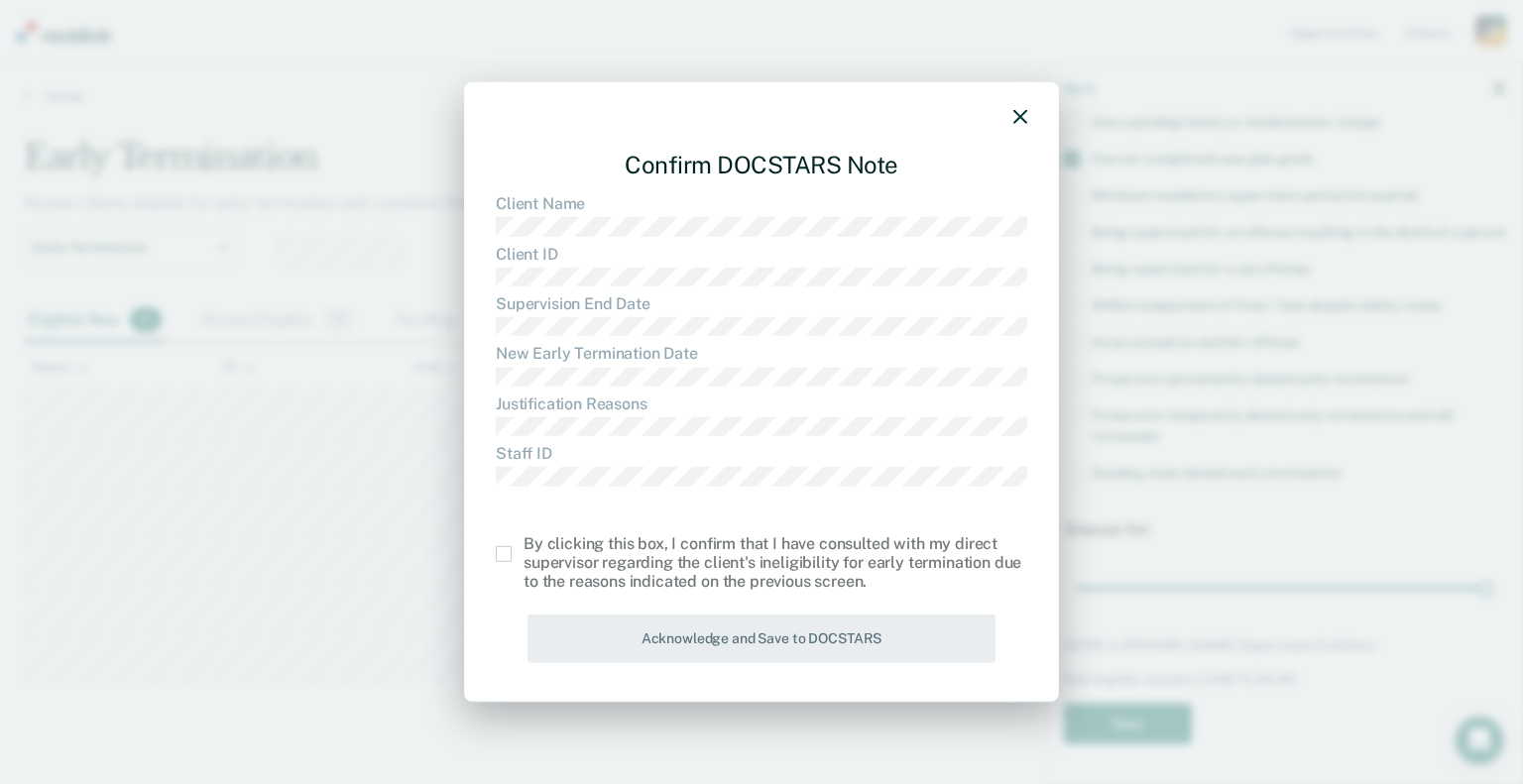 click at bounding box center [524, 546] 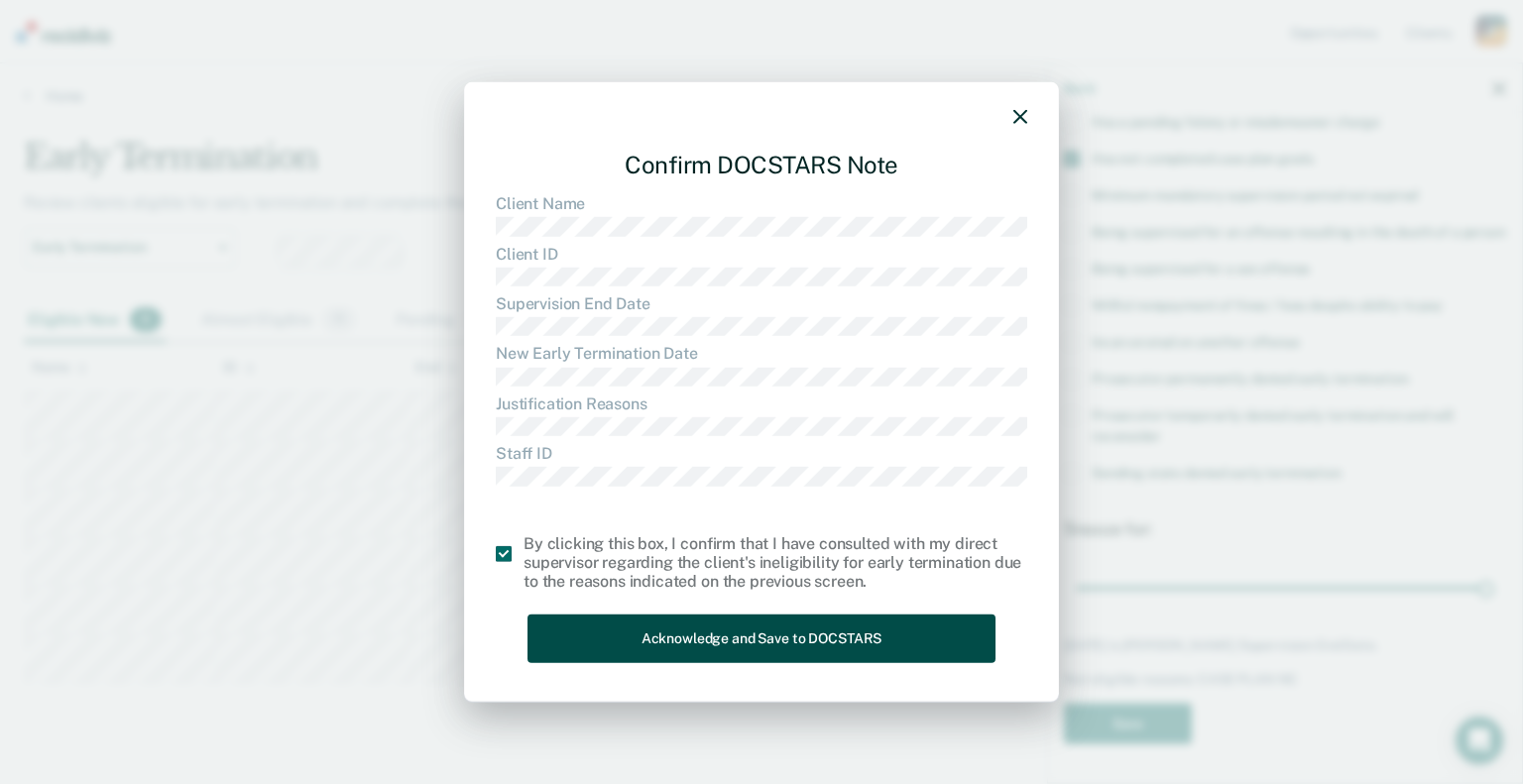 click on "Acknowledge and Save to DOCSTARS" at bounding box center (762, 638) 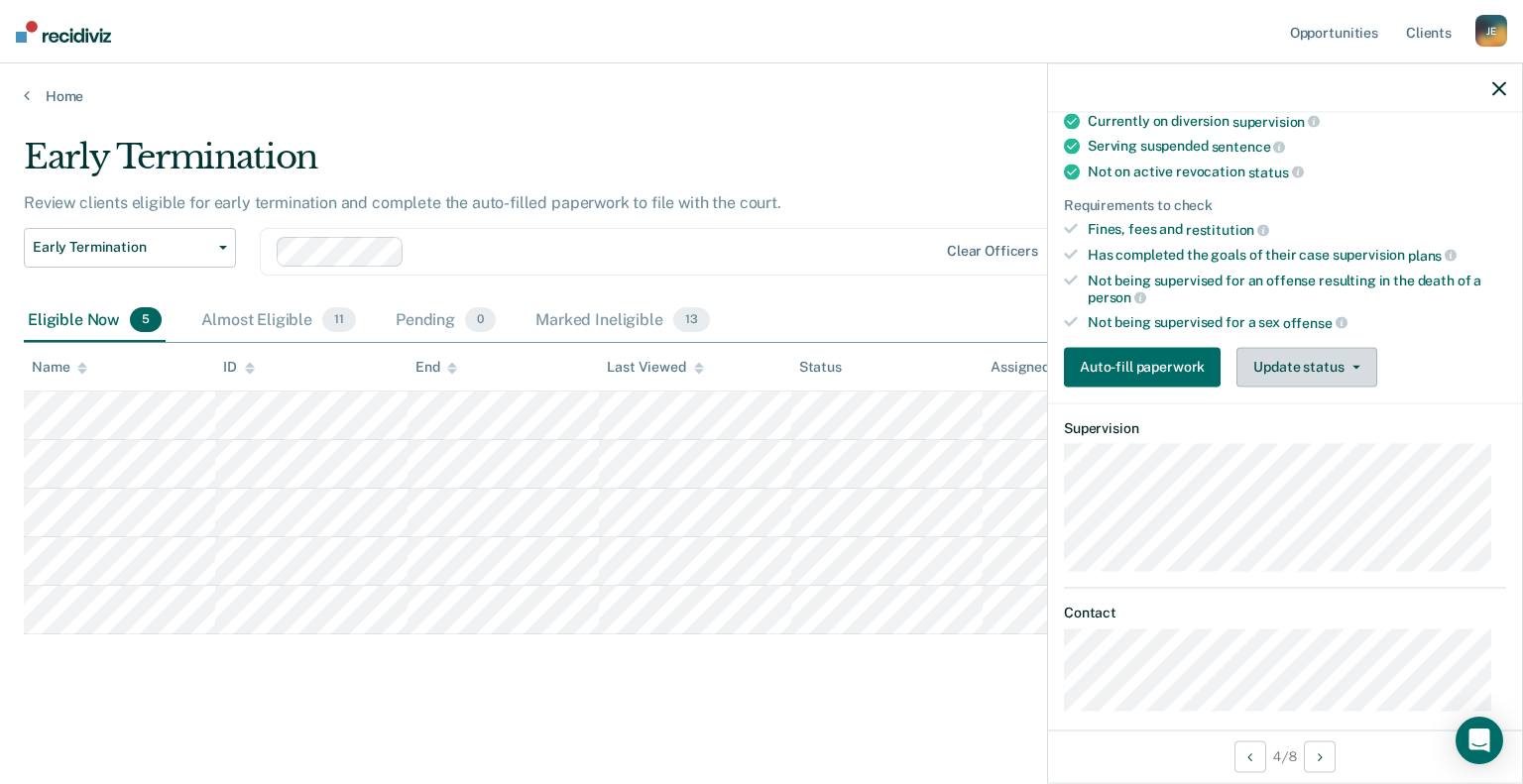 drag, startPoint x: 1302, startPoint y: 360, endPoint x: 1302, endPoint y: 390, distance: 30 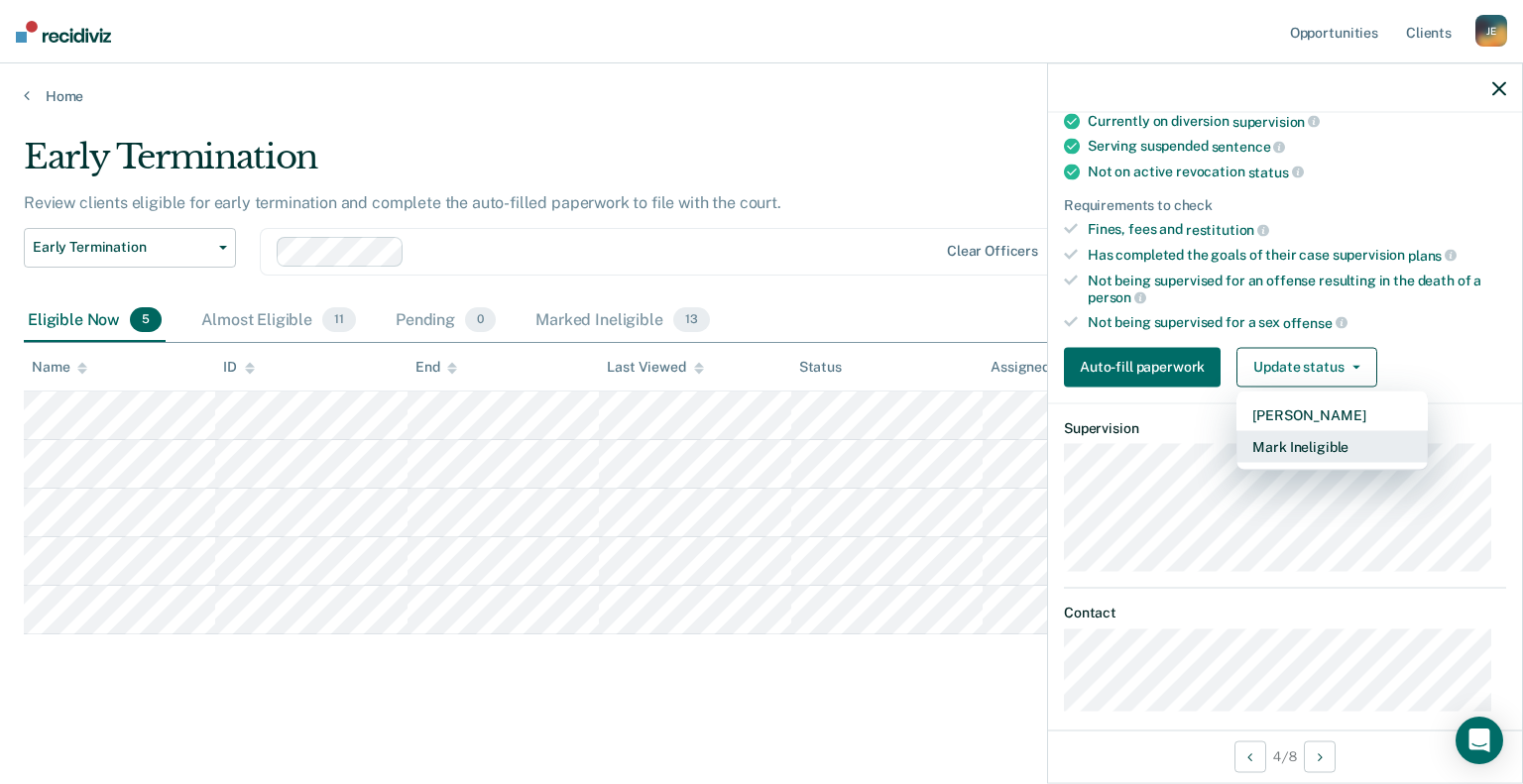 click on "Mark Ineligible" at bounding box center [1332, 446] 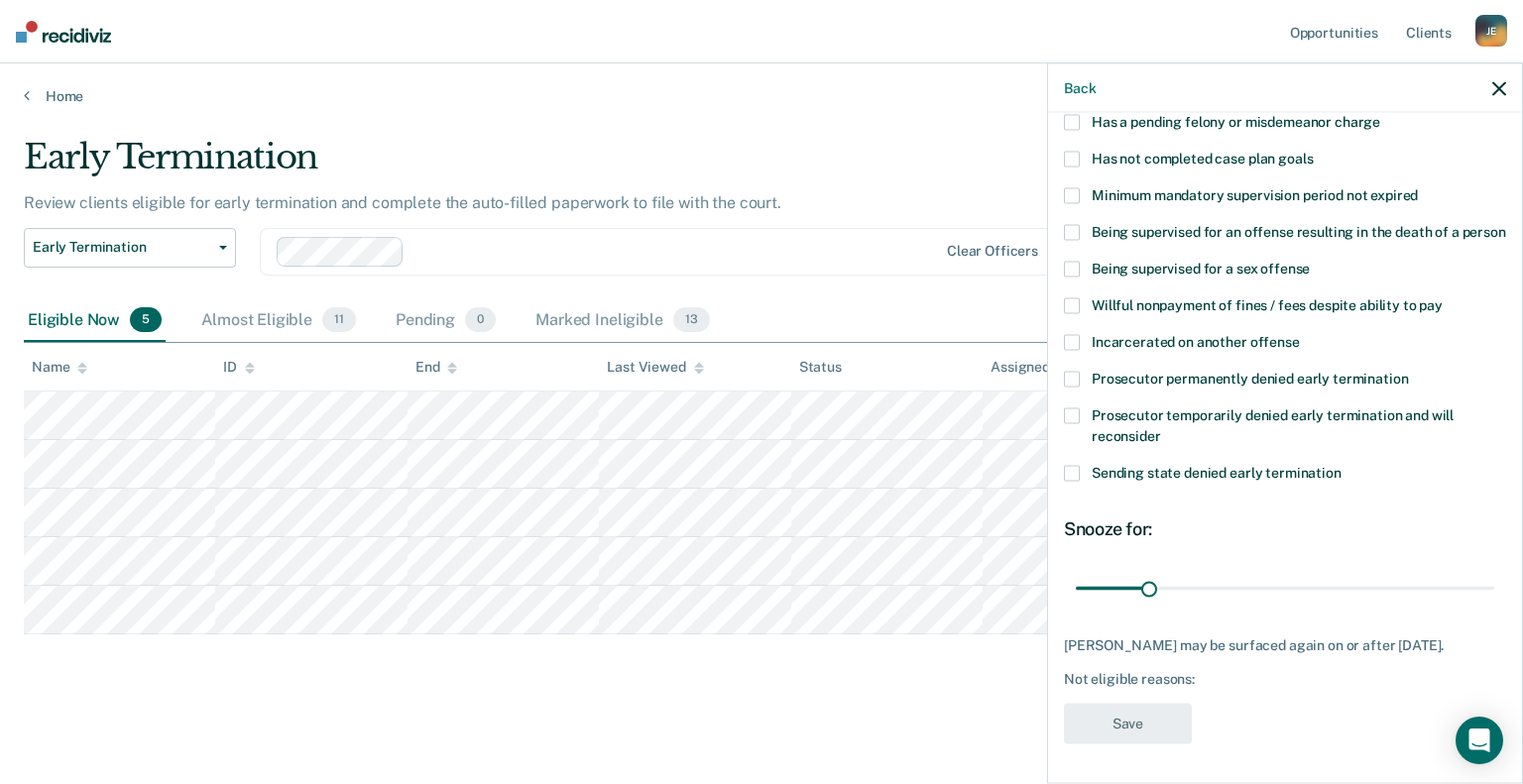 click at bounding box center (1072, 159) 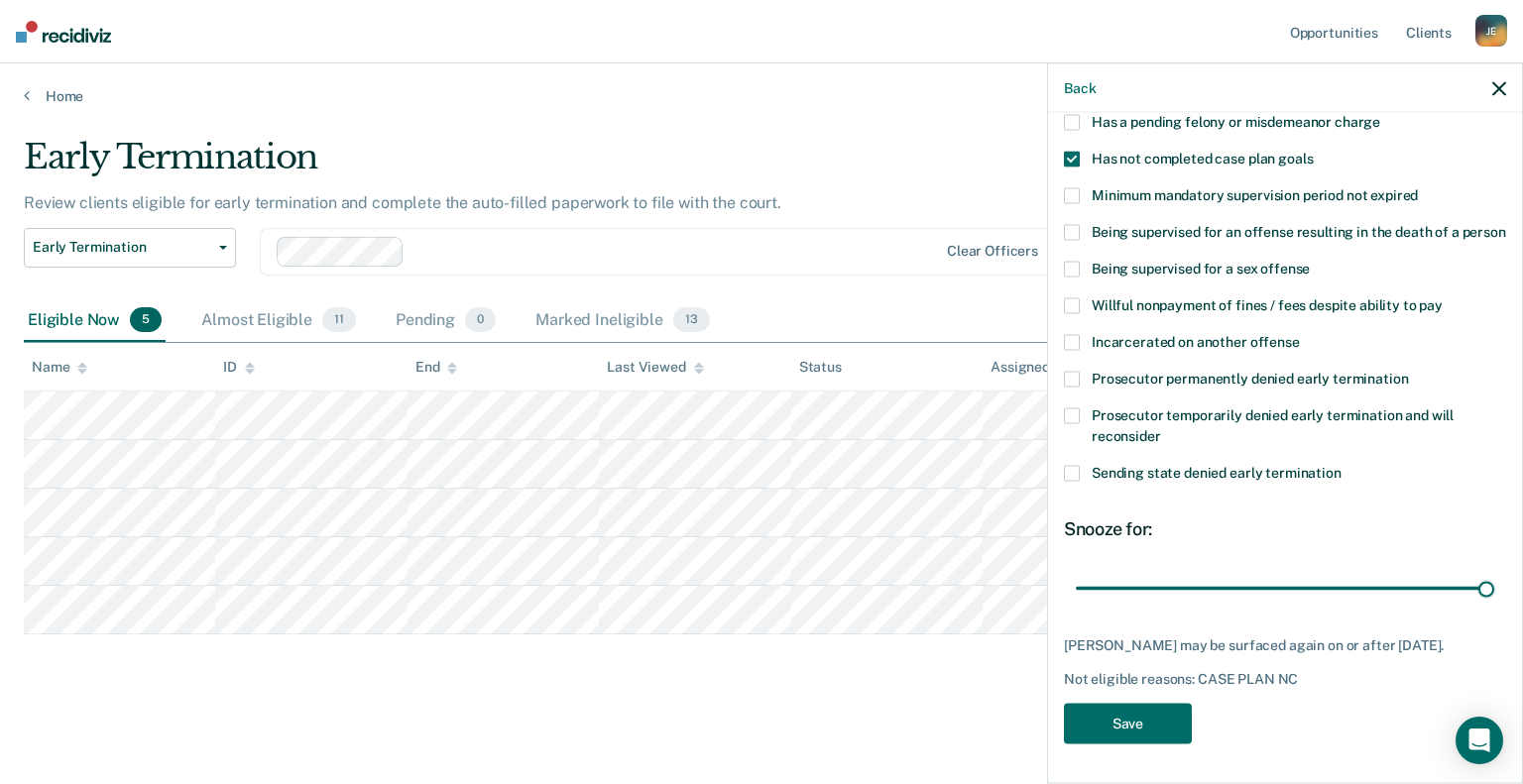 drag, startPoint x: 1173, startPoint y: 587, endPoint x: 1484, endPoint y: 603, distance: 311.4113 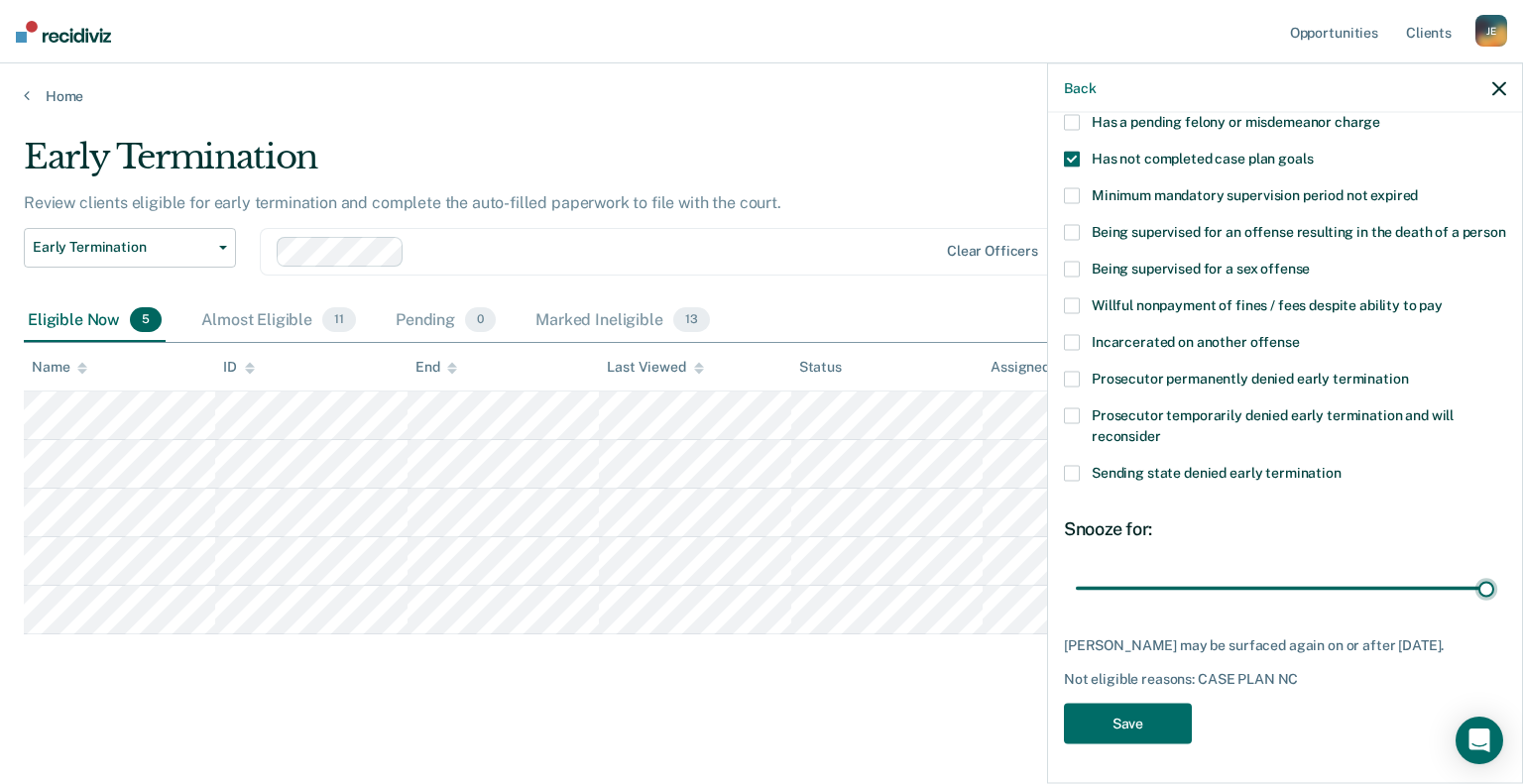type on "180" 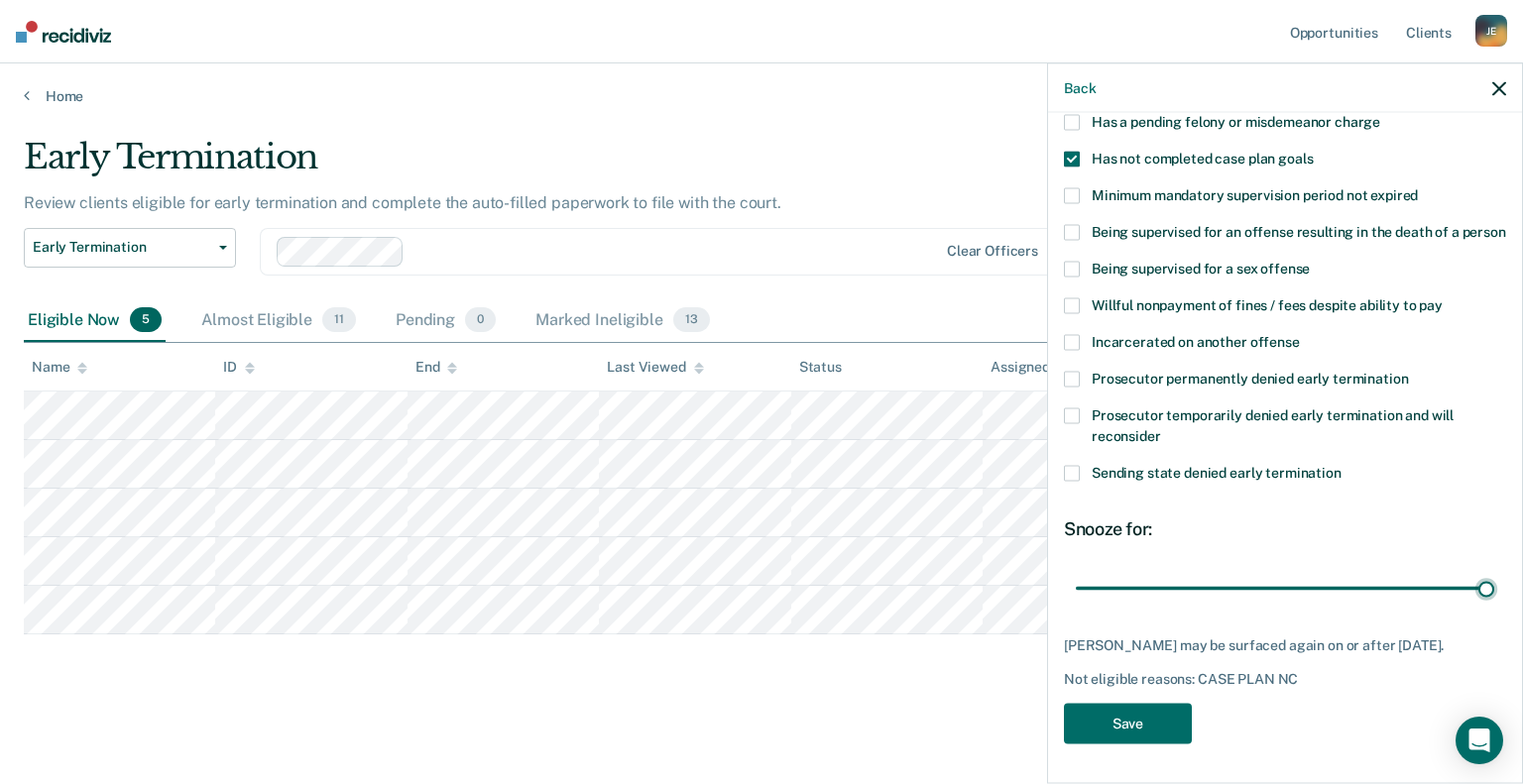 click at bounding box center [1285, 588] 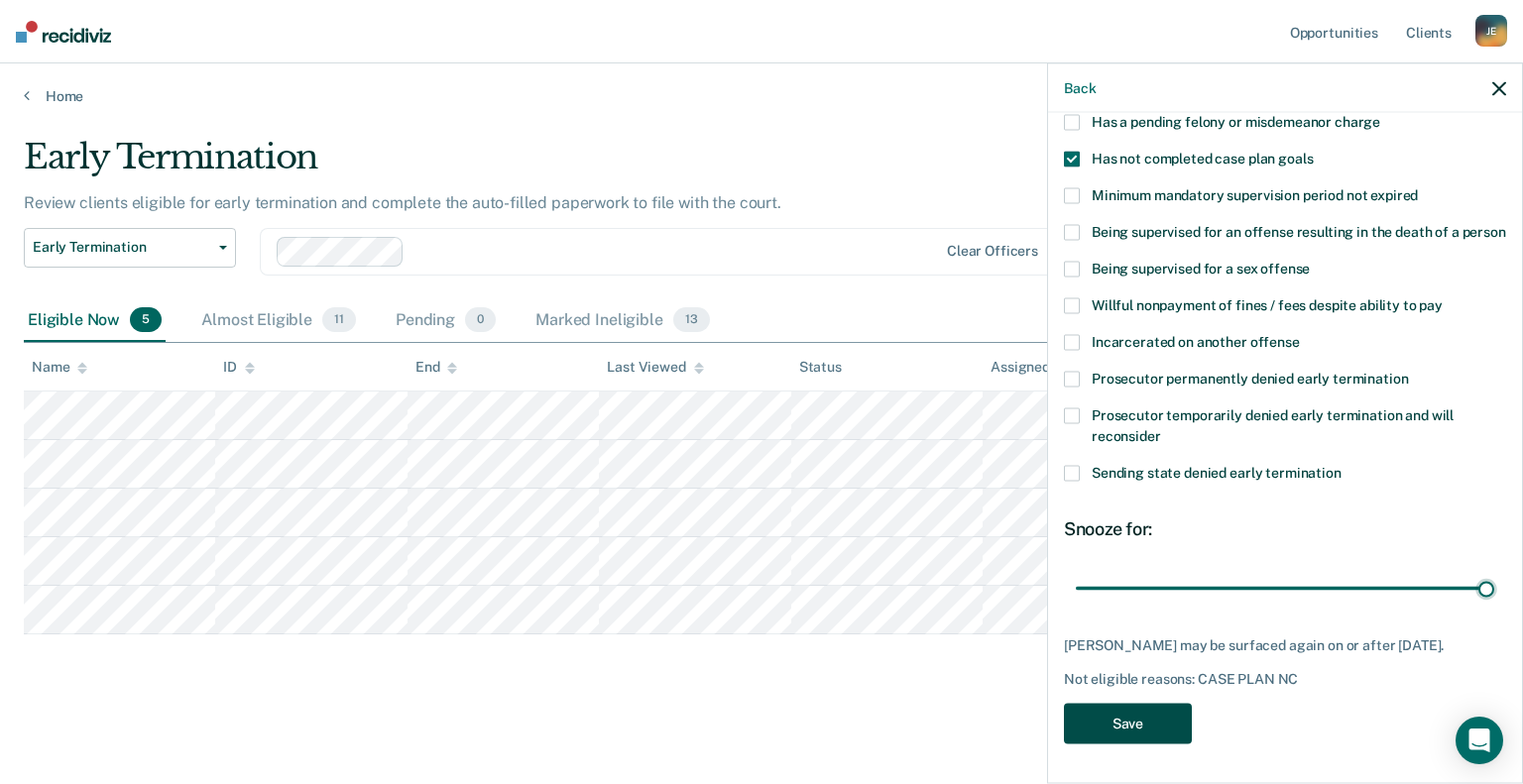 click on "Save" at bounding box center (1127, 723) 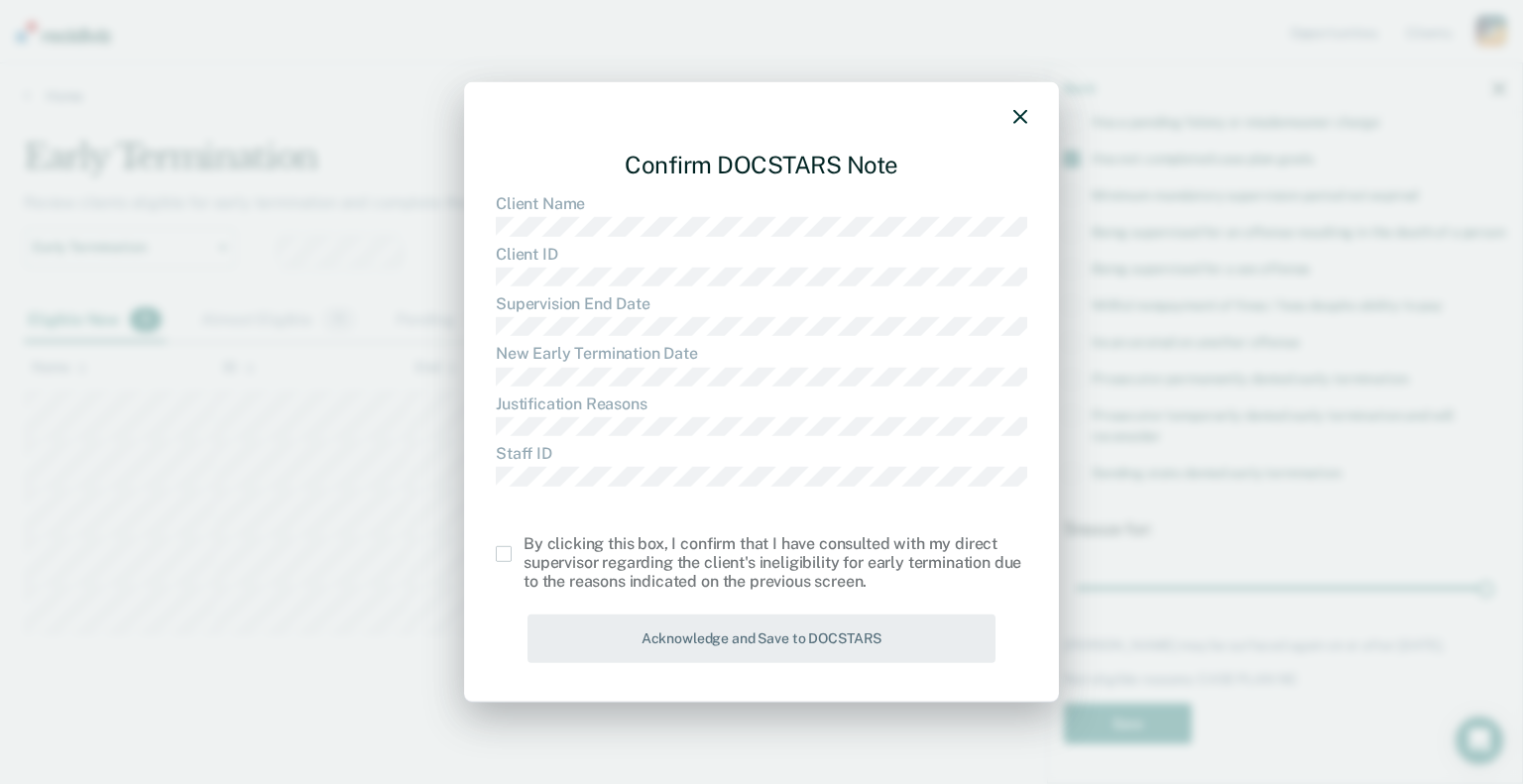 click at bounding box center (504, 554) 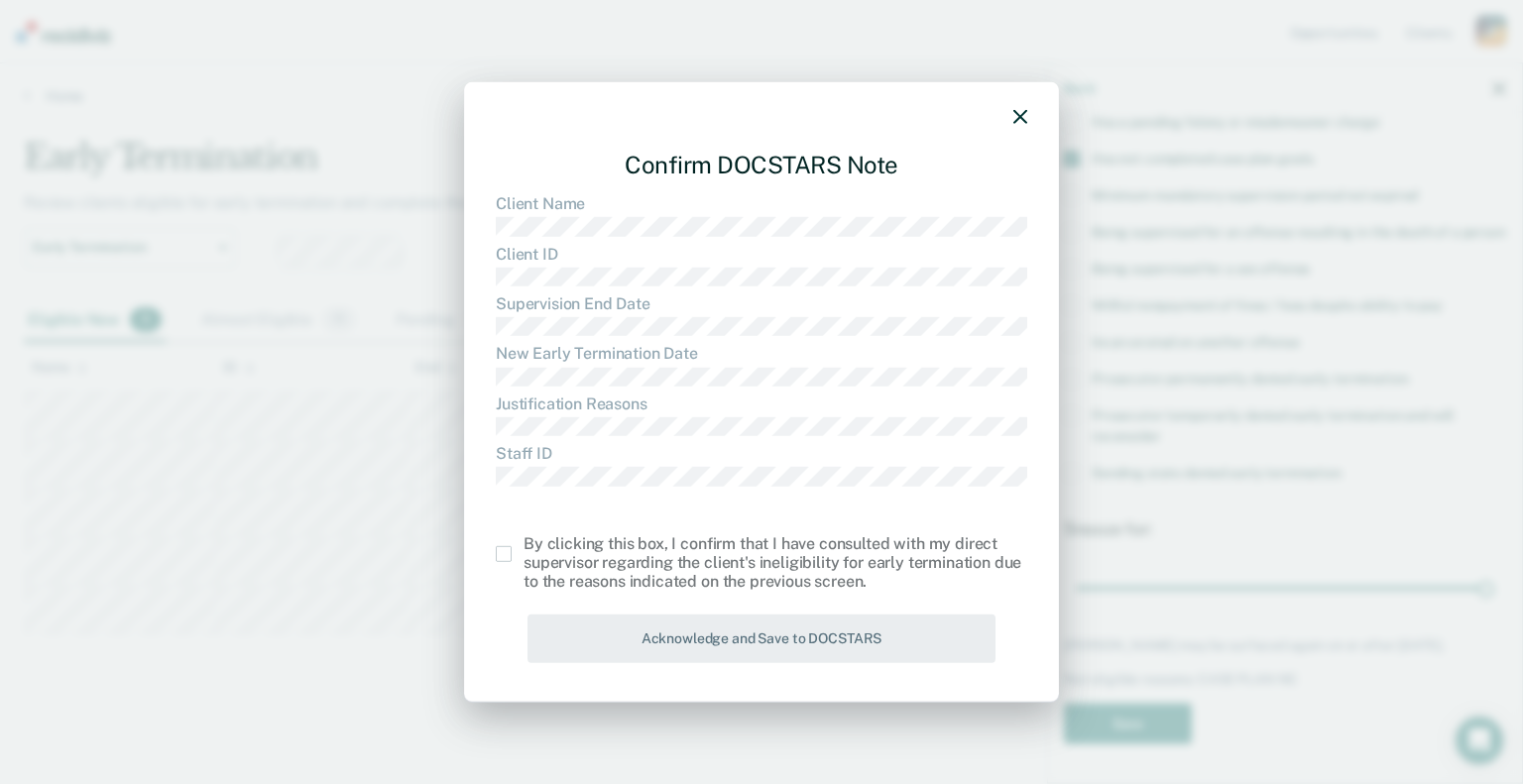 click at bounding box center [524, 546] 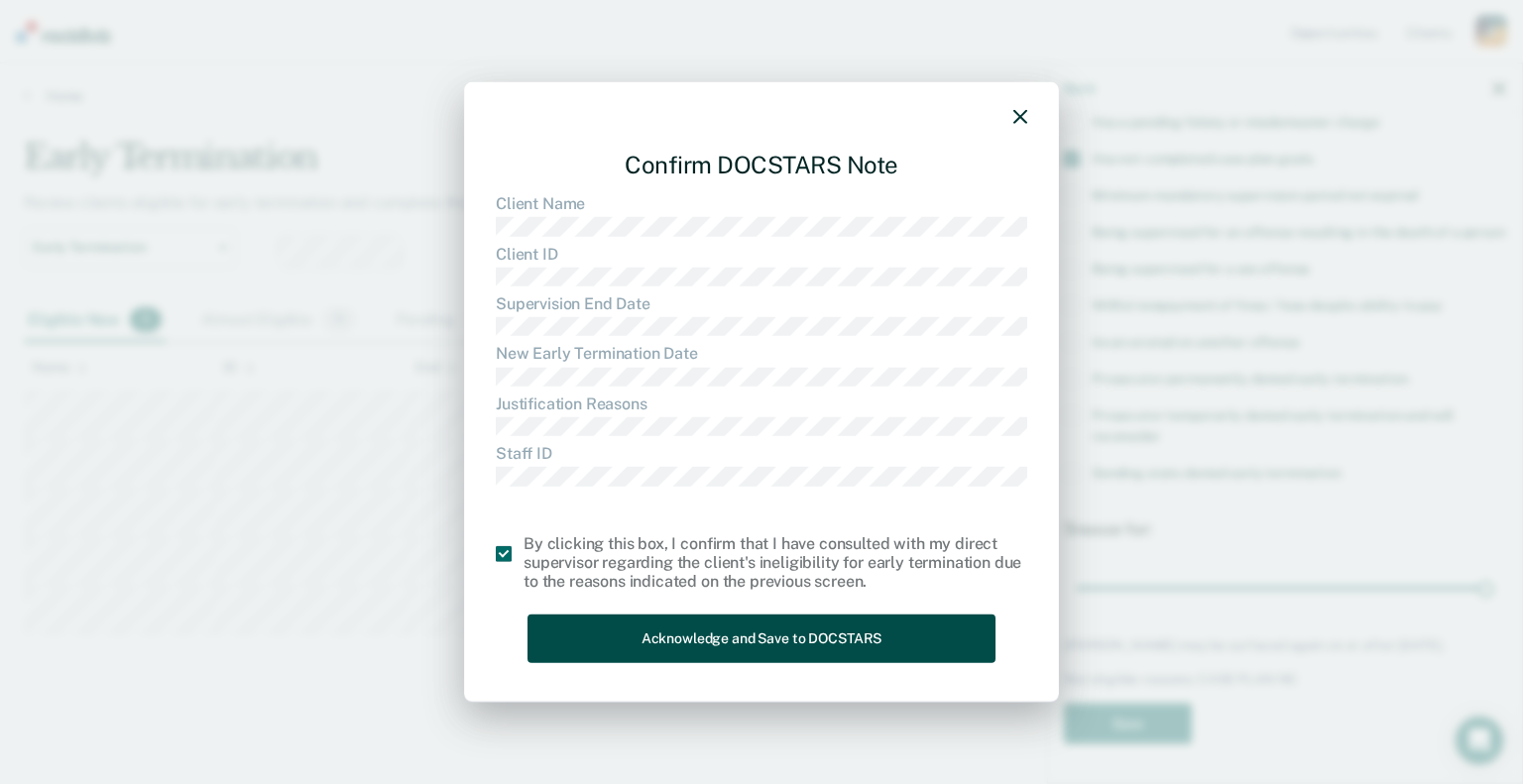 drag, startPoint x: 814, startPoint y: 644, endPoint x: 821, endPoint y: 633, distance: 13.038405 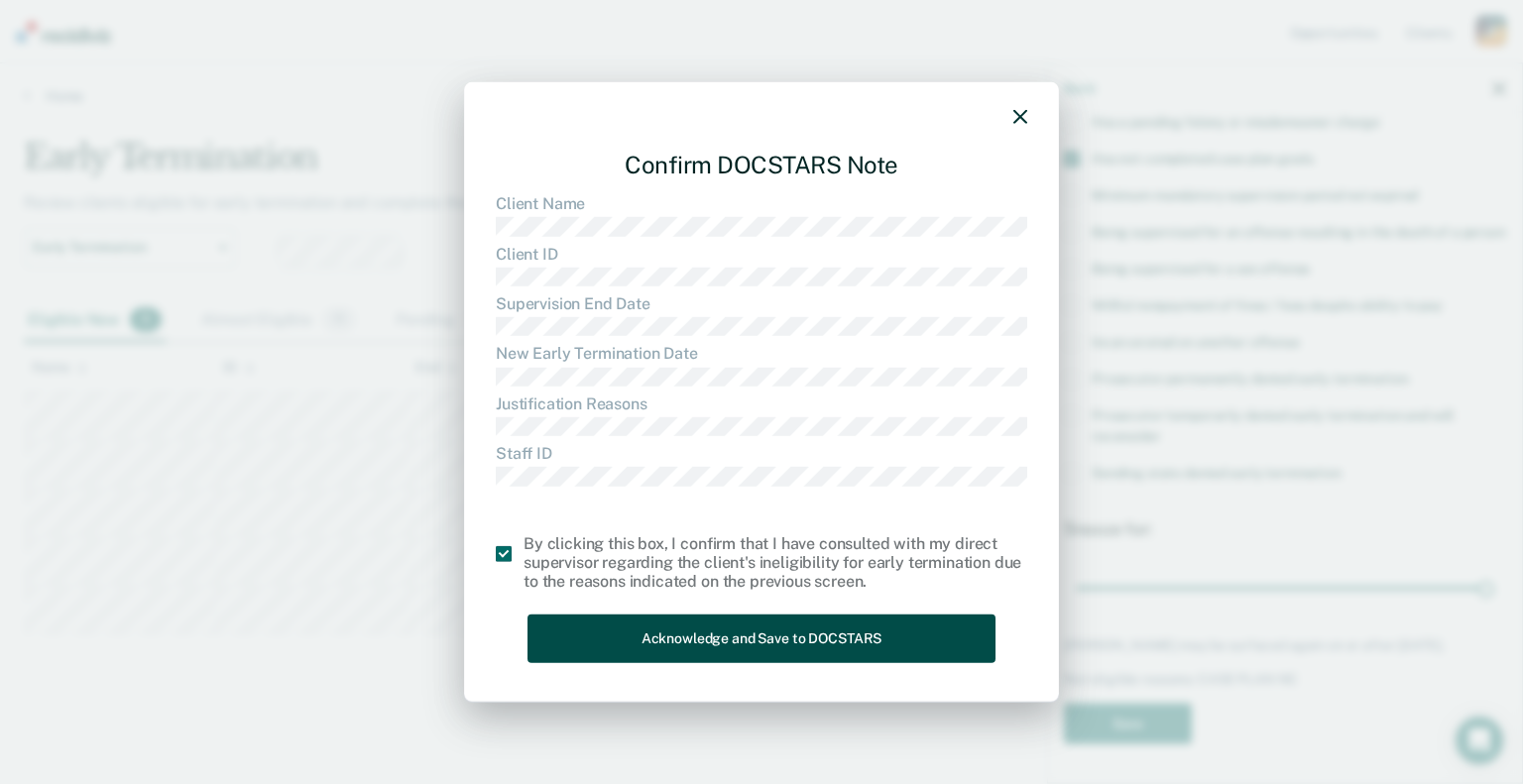 click on "Acknowledge and Save to DOCSTARS" at bounding box center [762, 638] 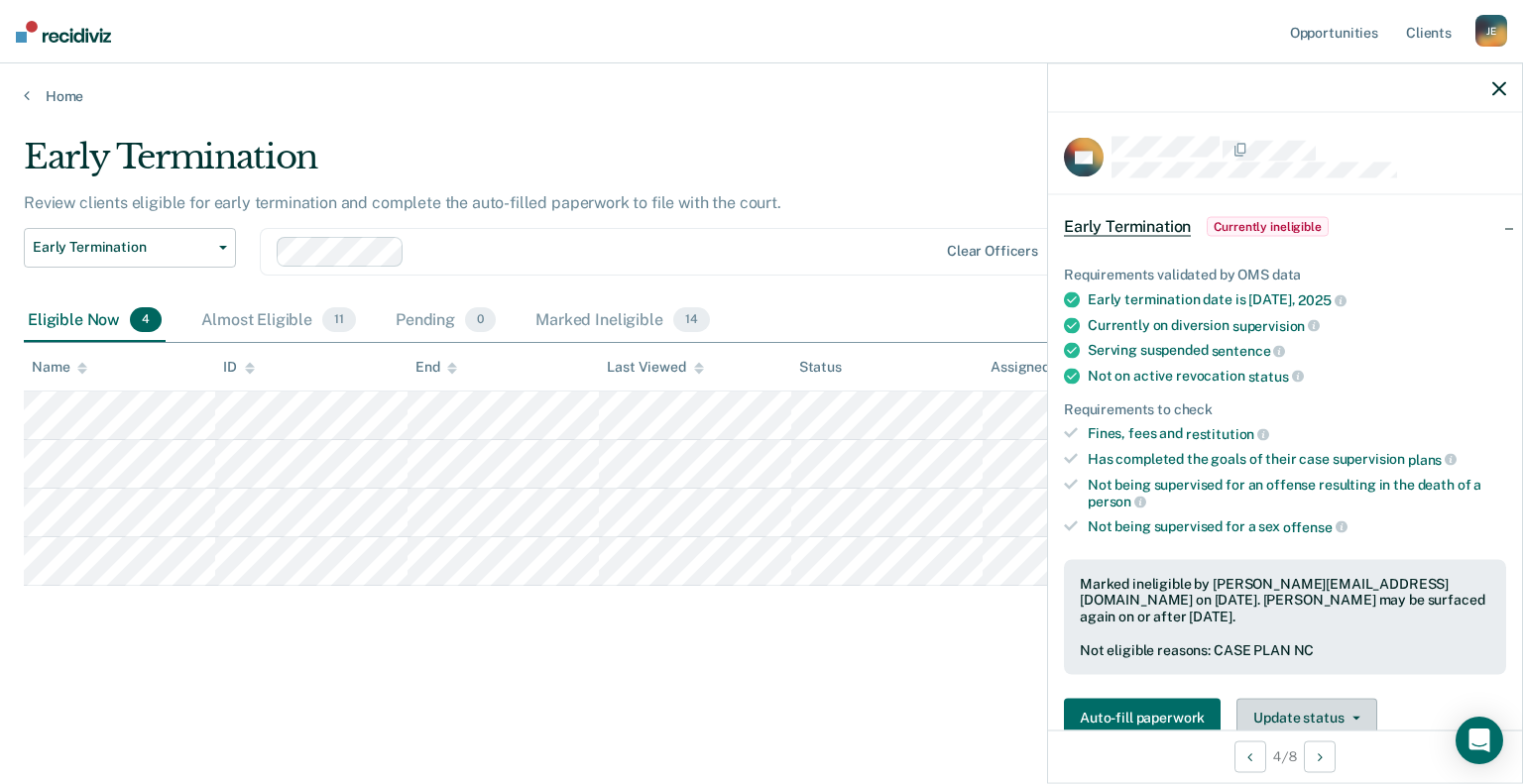 scroll, scrollTop: 0, scrollLeft: 0, axis: both 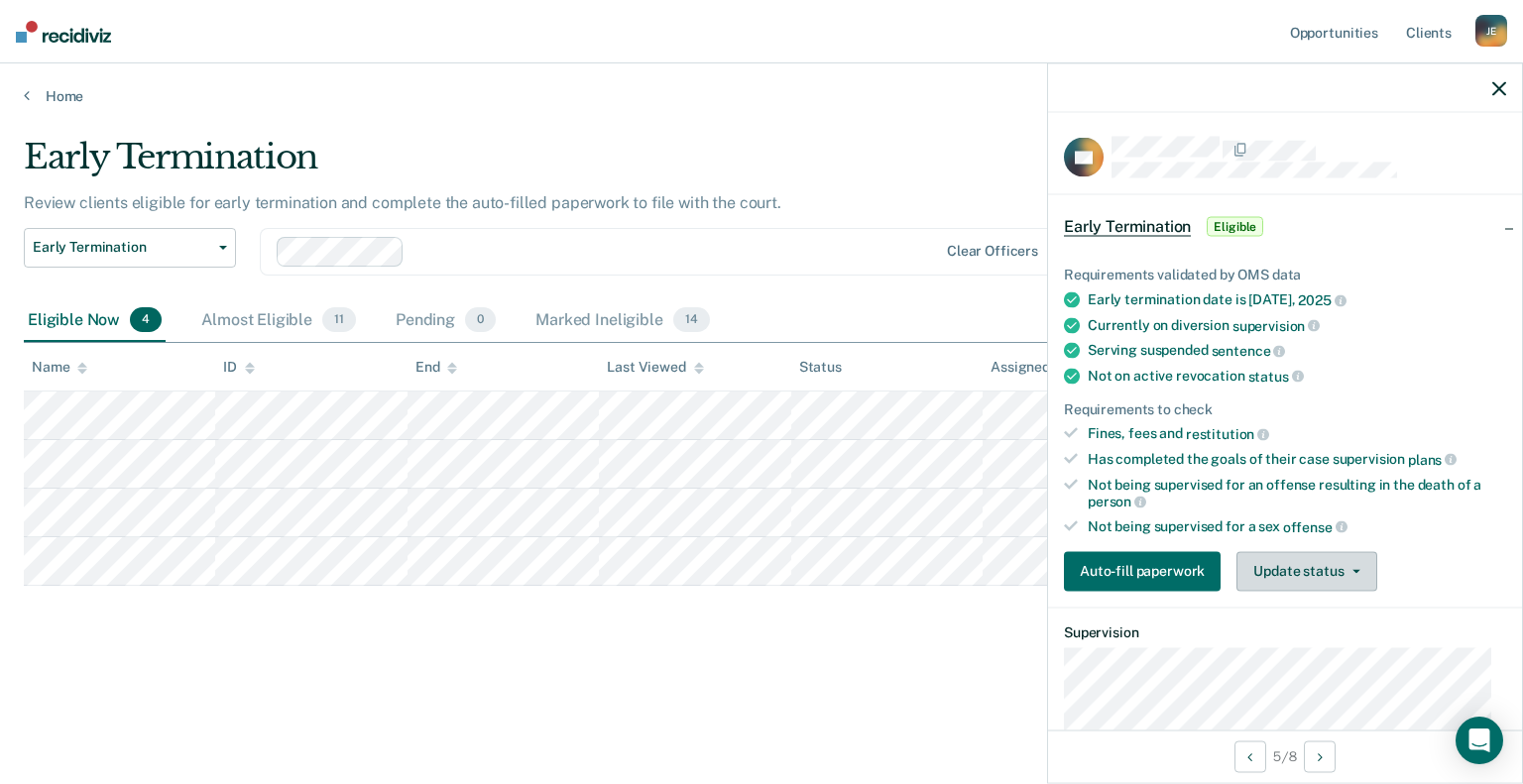 click on "Update status" at bounding box center [1306, 571] 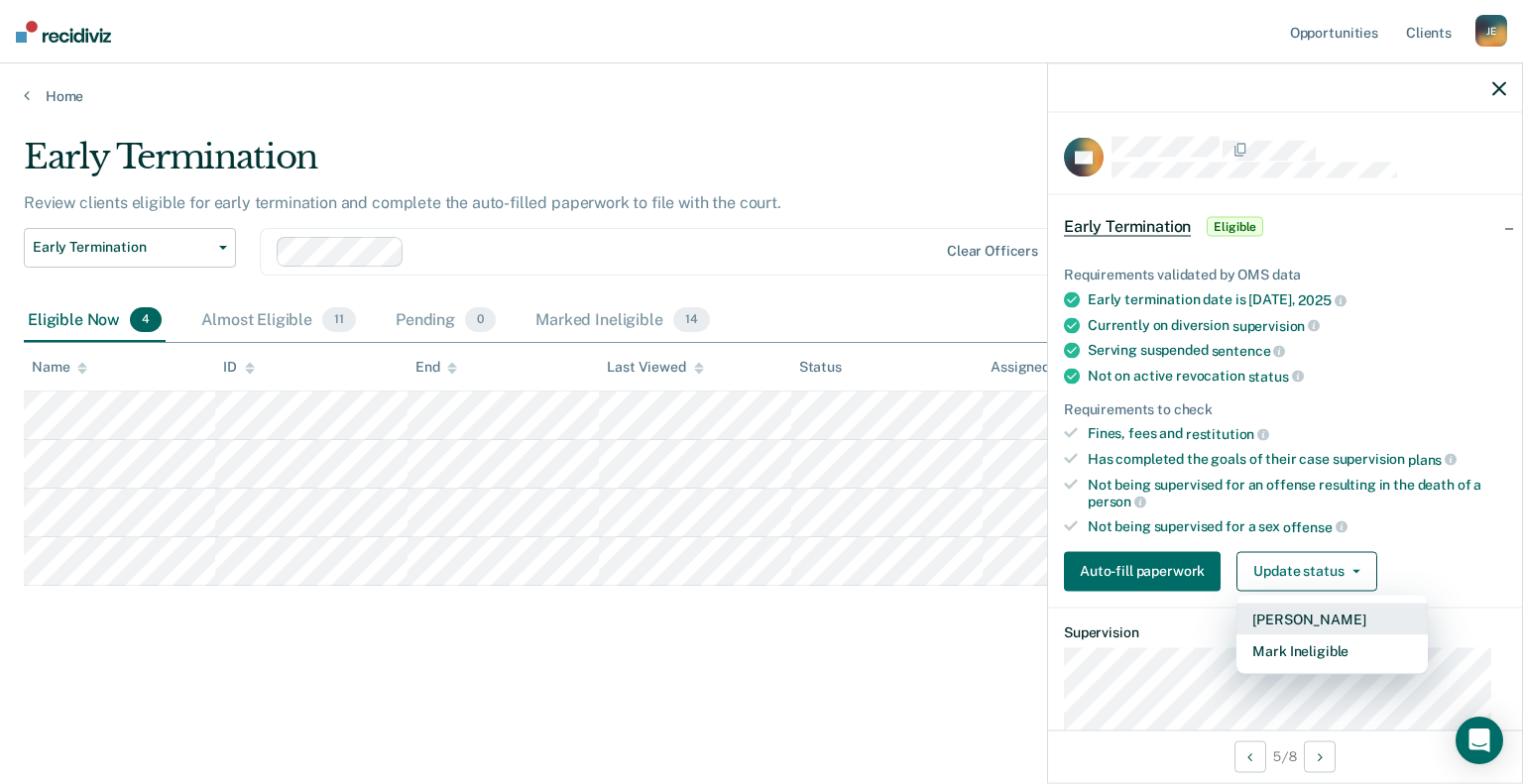 scroll, scrollTop: 99, scrollLeft: 0, axis: vertical 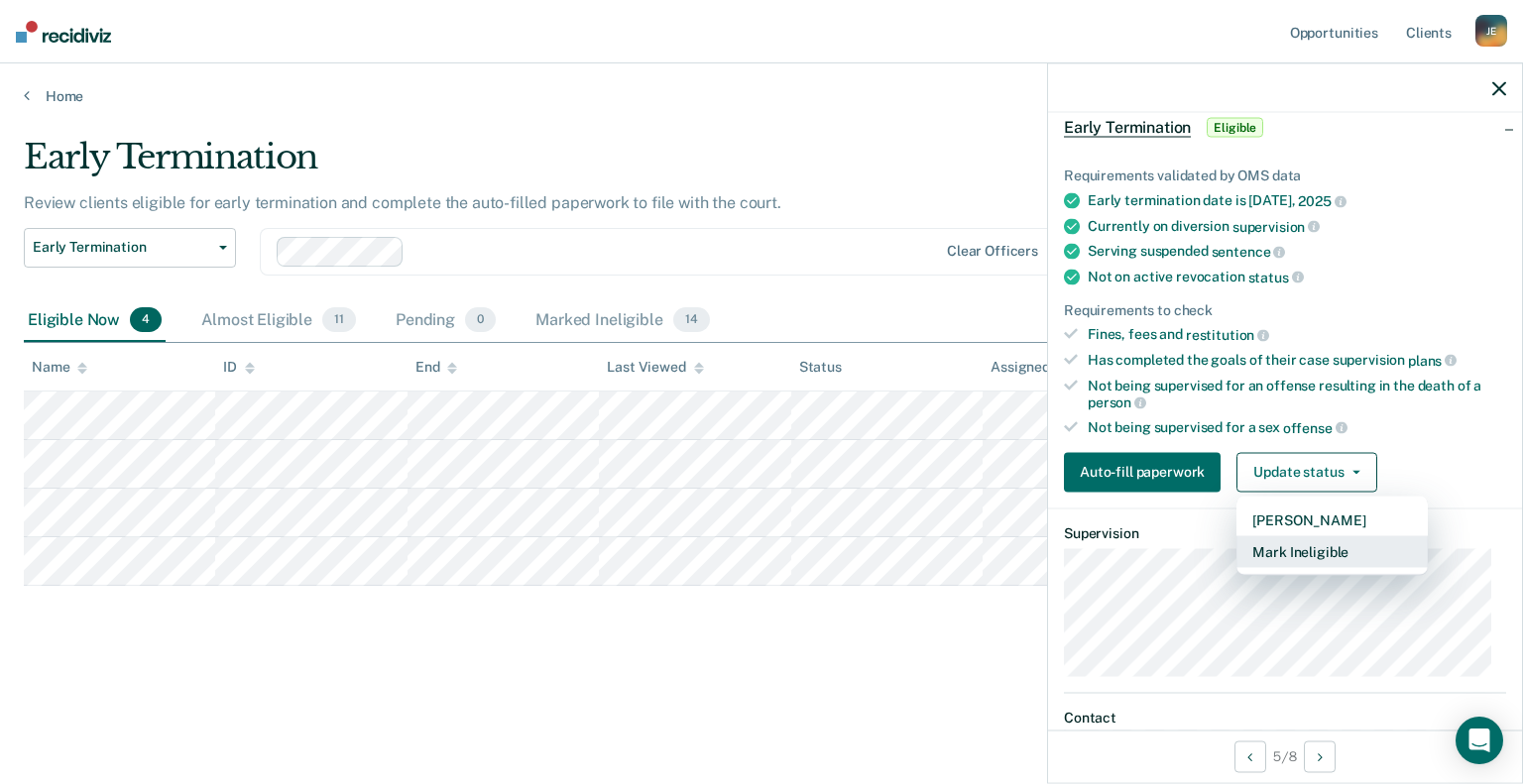 click on "Mark Ineligible" at bounding box center (1332, 551) 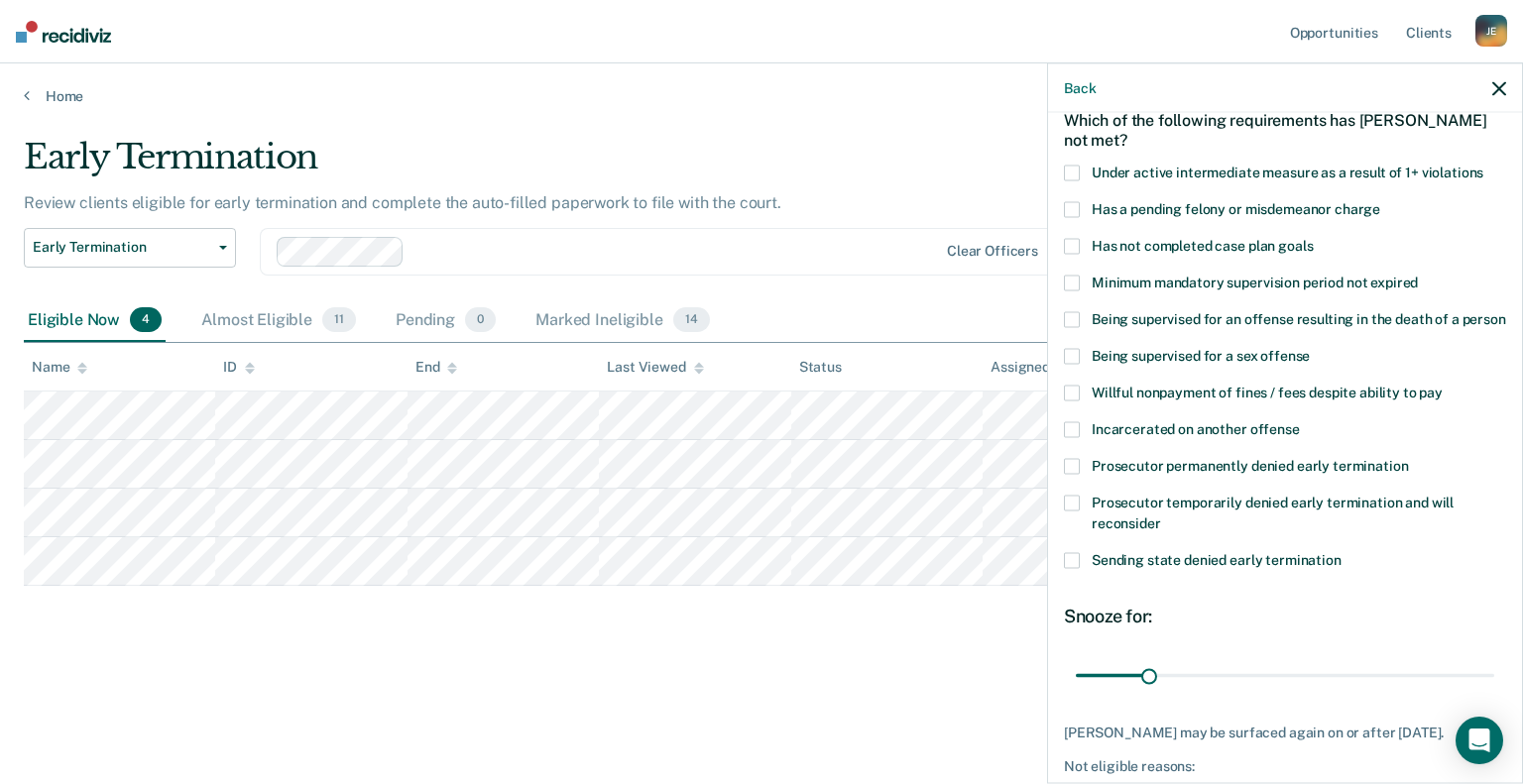 click at bounding box center [1072, 246] 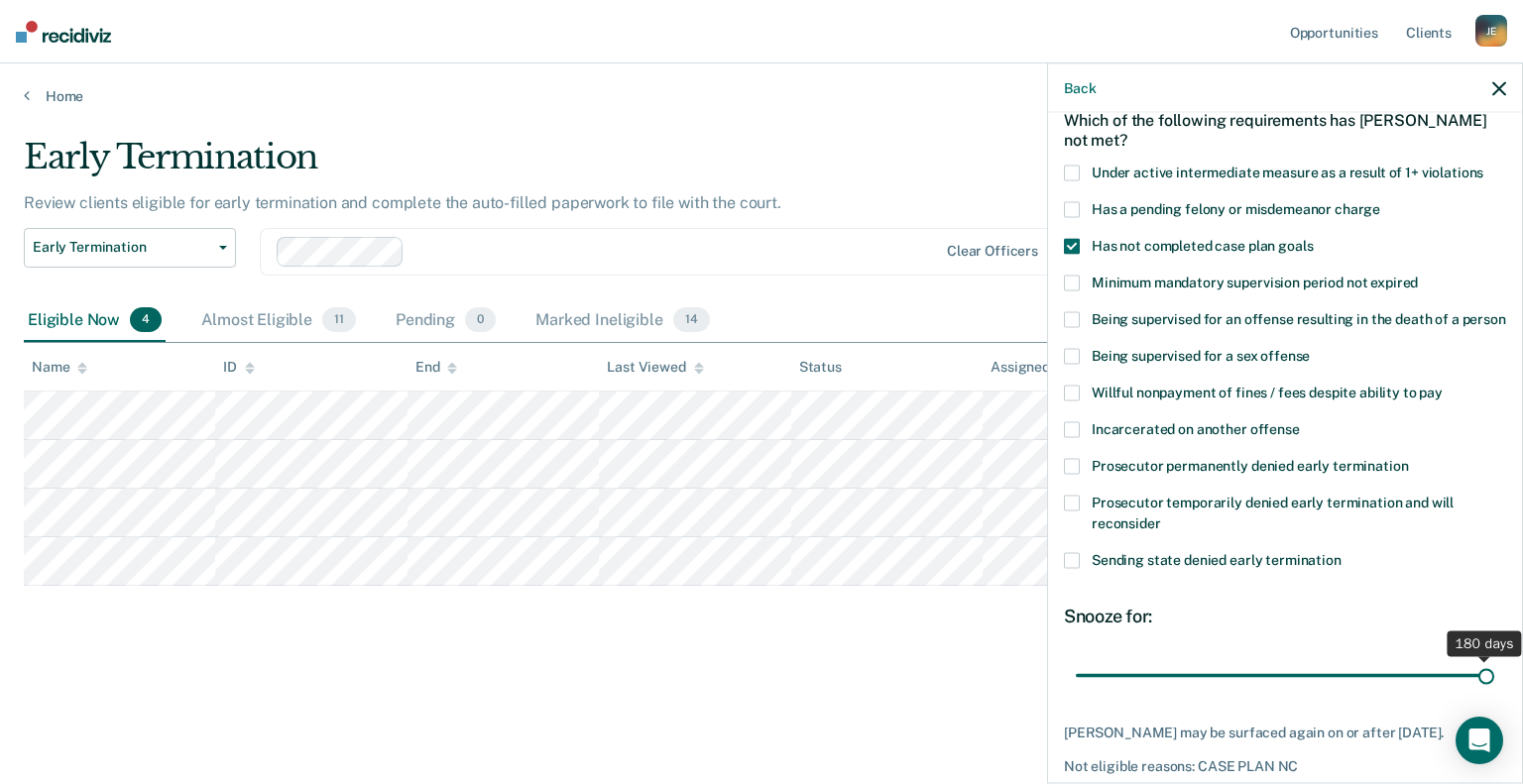 drag, startPoint x: 1194, startPoint y: 694, endPoint x: 1503, endPoint y: 702, distance: 309.10354 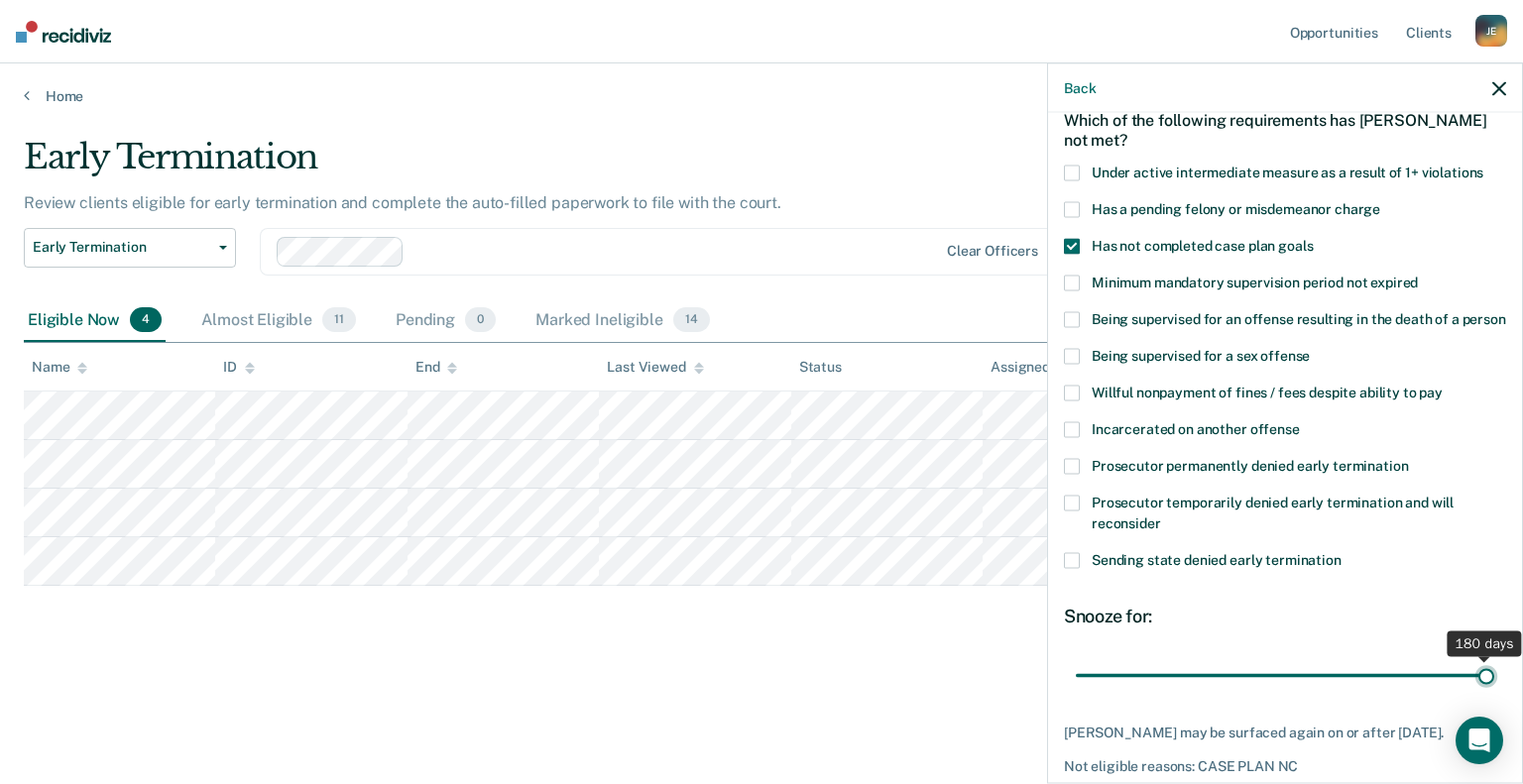 type on "180" 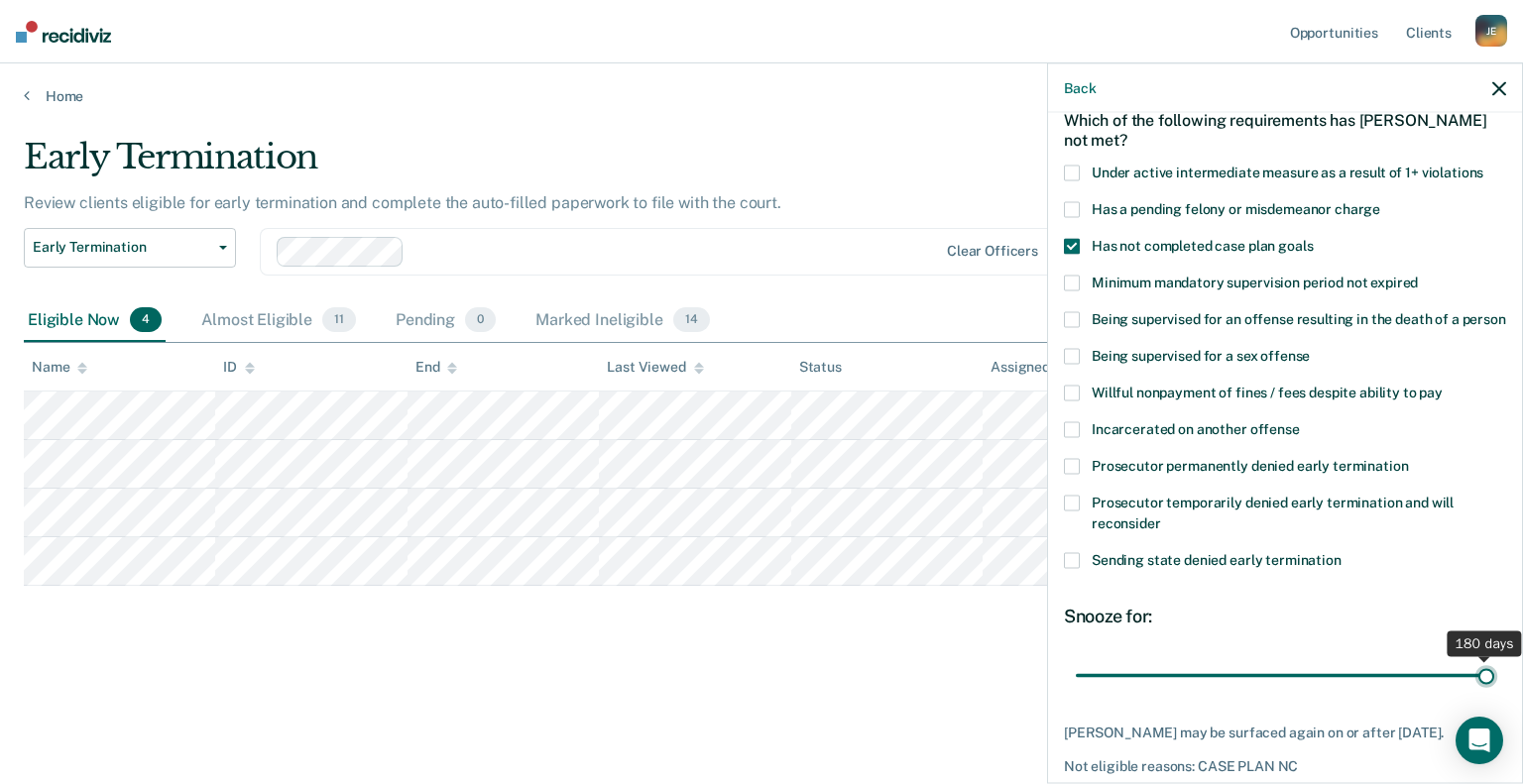 click at bounding box center [1285, 675] 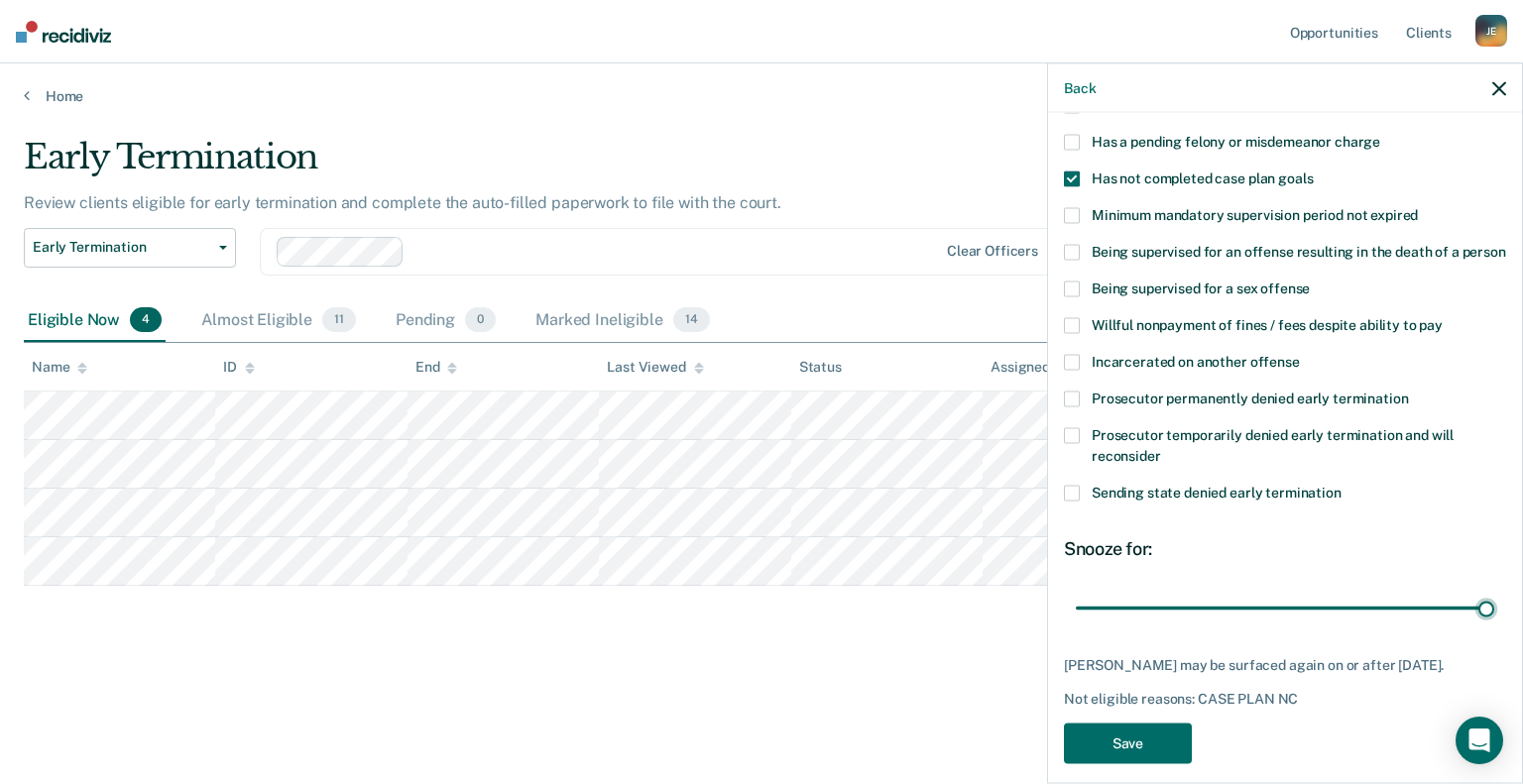 scroll, scrollTop: 204, scrollLeft: 0, axis: vertical 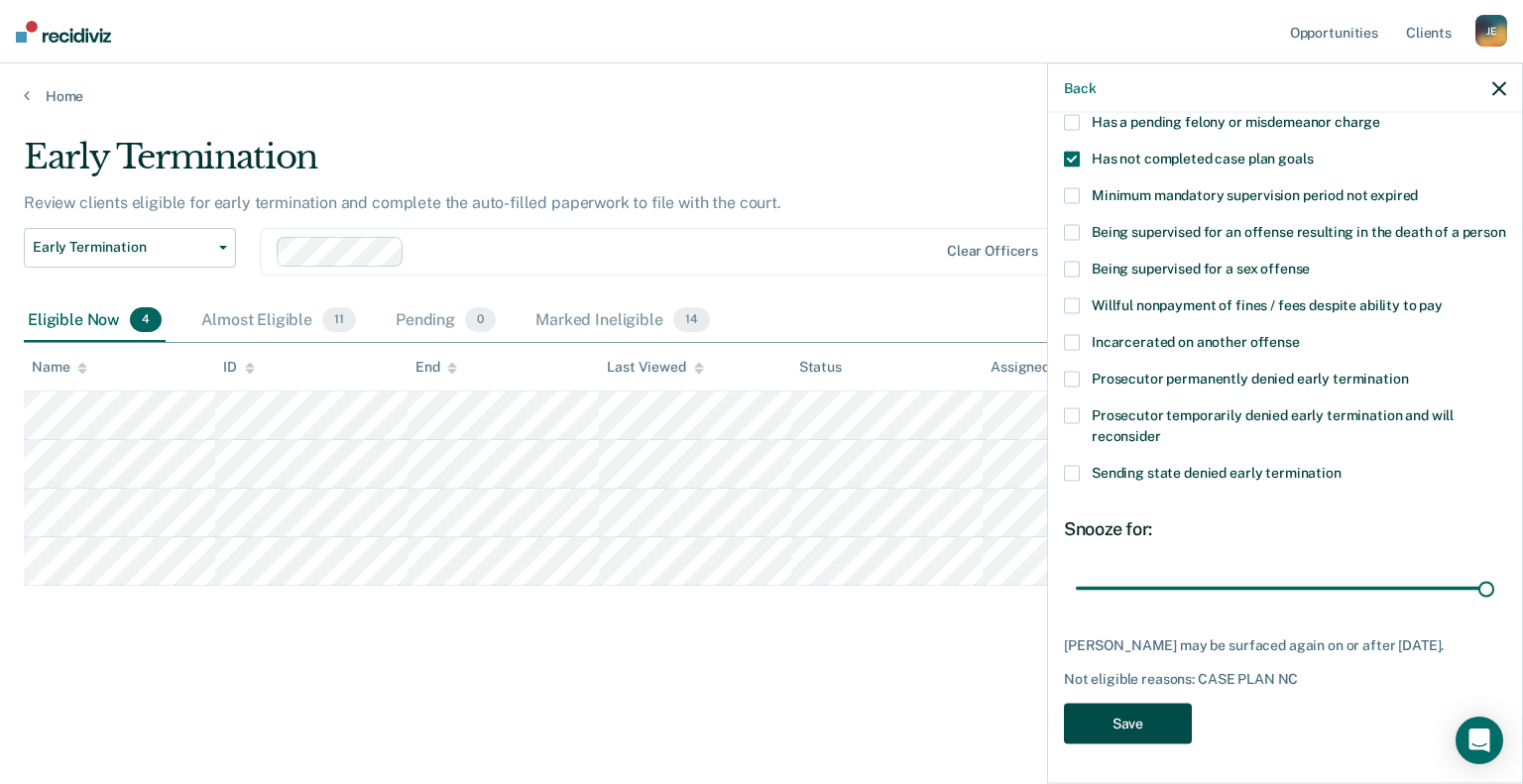 click on "Save" at bounding box center [1127, 723] 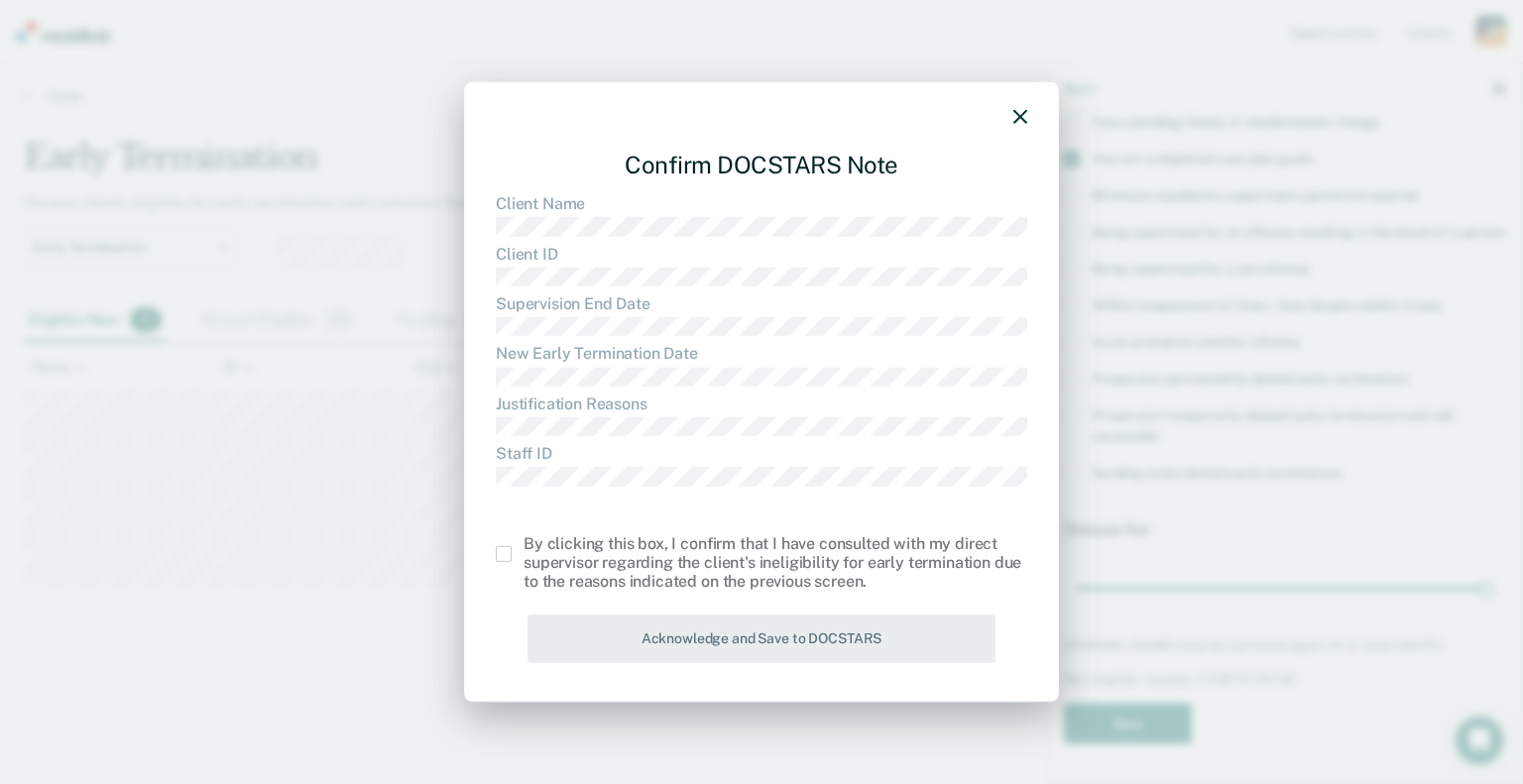 click at bounding box center [504, 554] 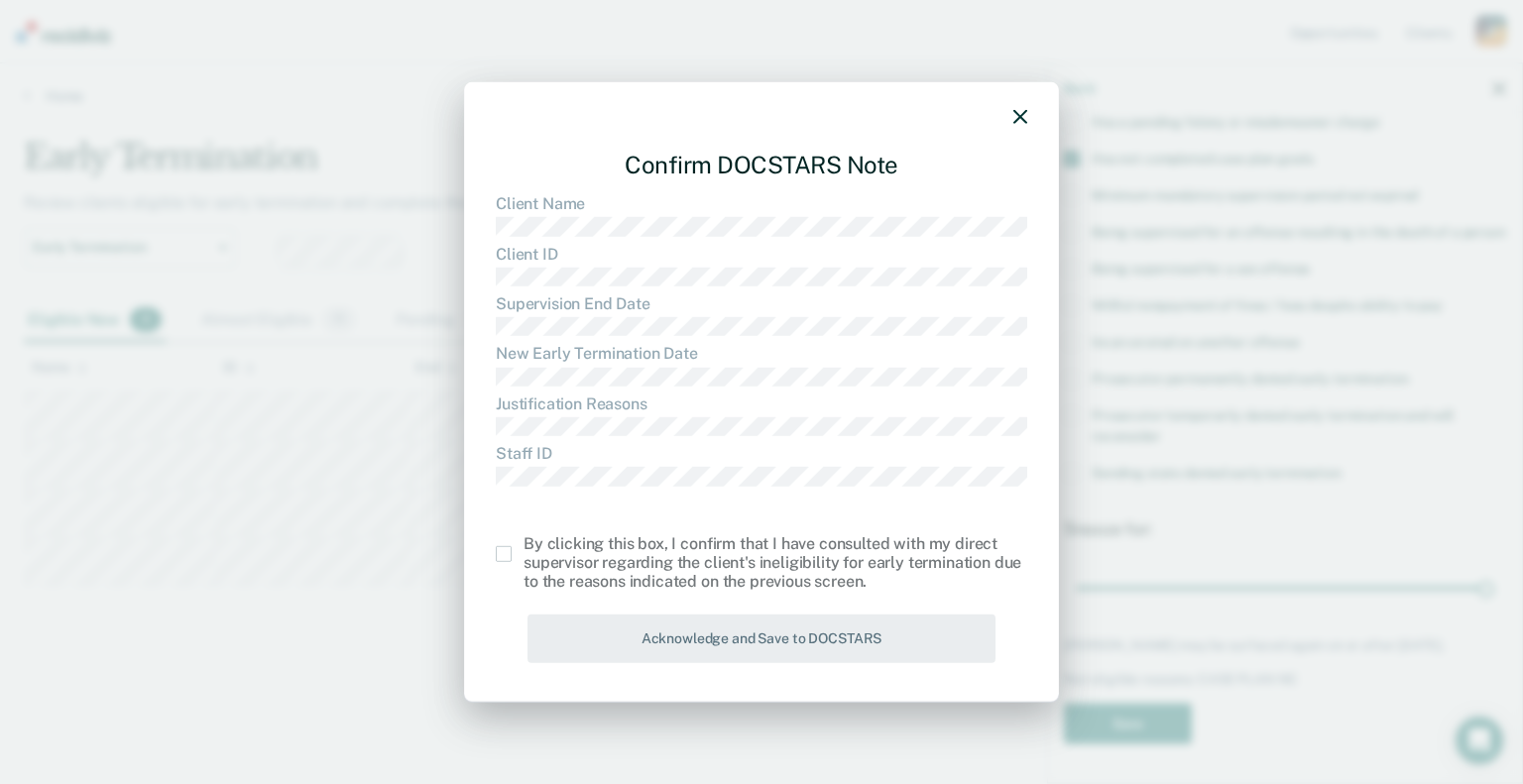 click at bounding box center (524, 546) 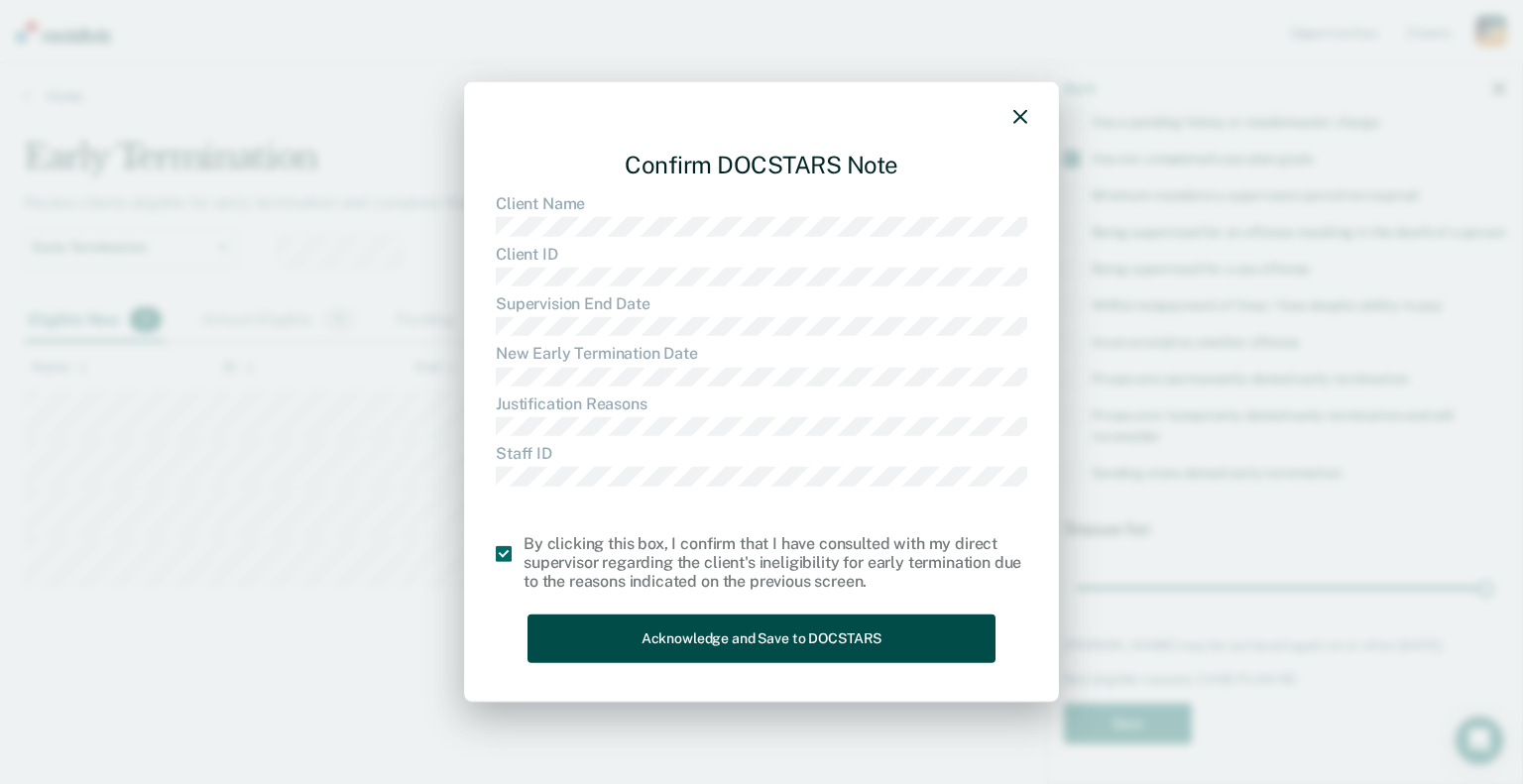 click on "Acknowledge and Save to DOCSTARS" at bounding box center (762, 638) 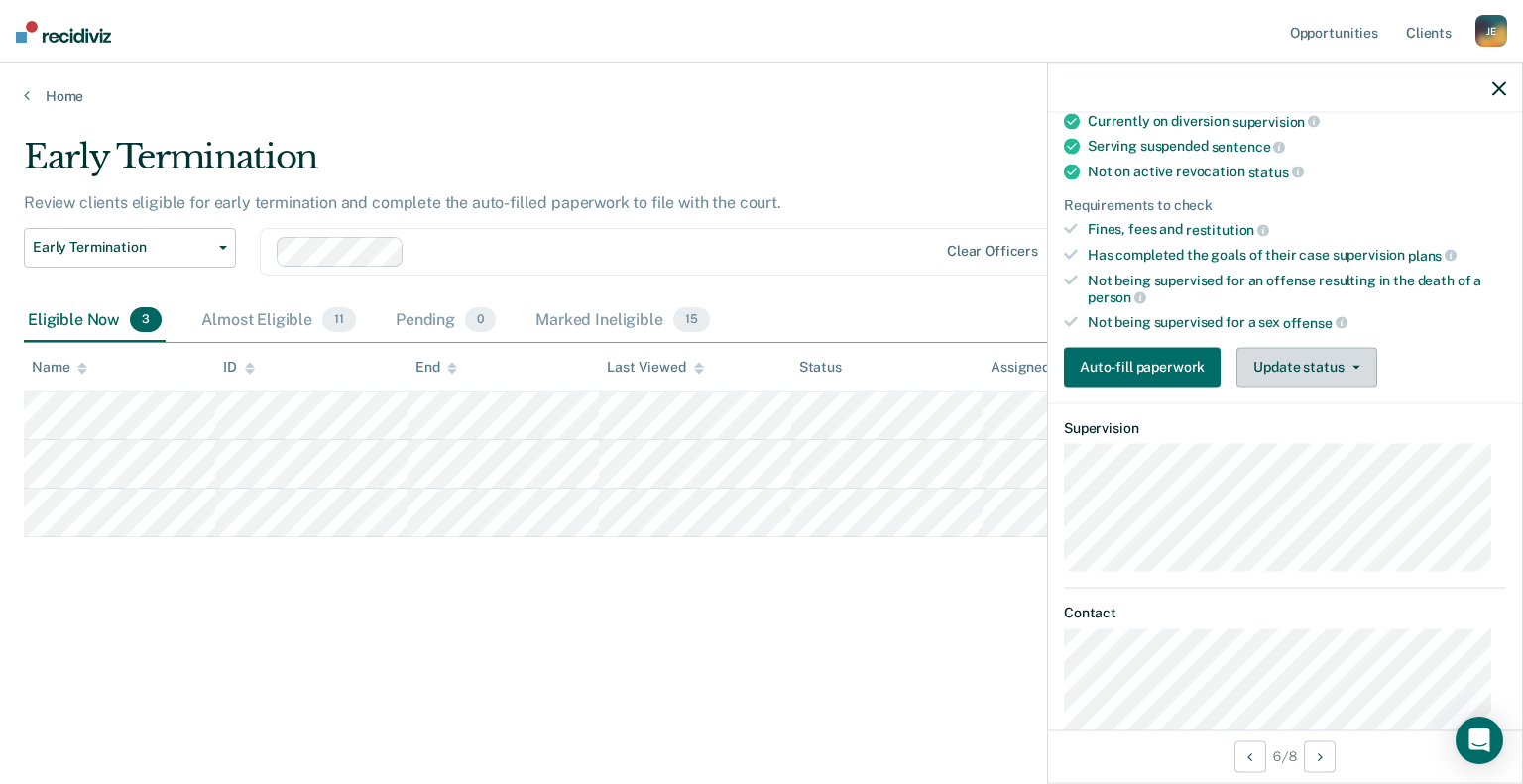 click on "Update status" at bounding box center (1306, 367) 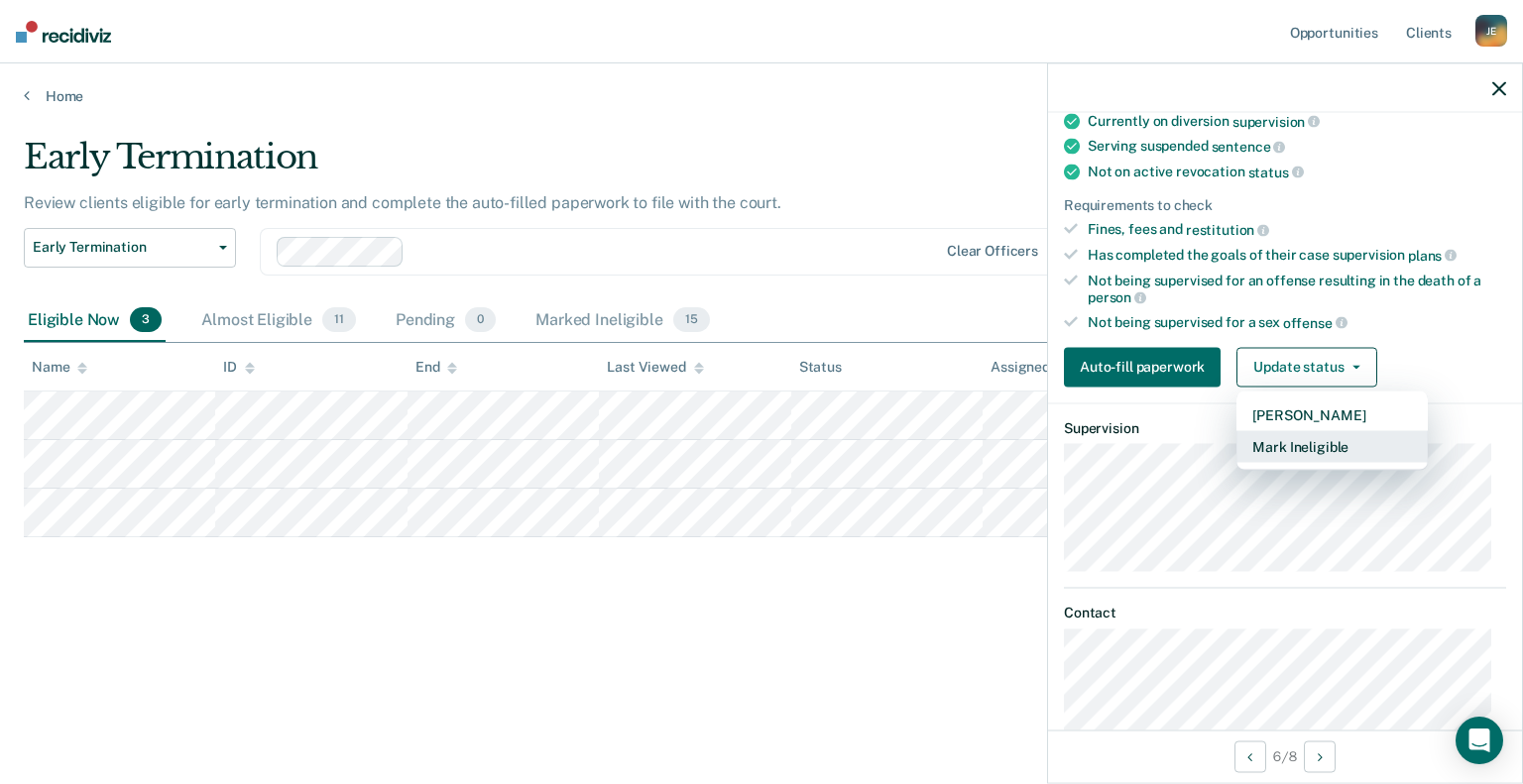 click on "Mark Ineligible" at bounding box center (1332, 446) 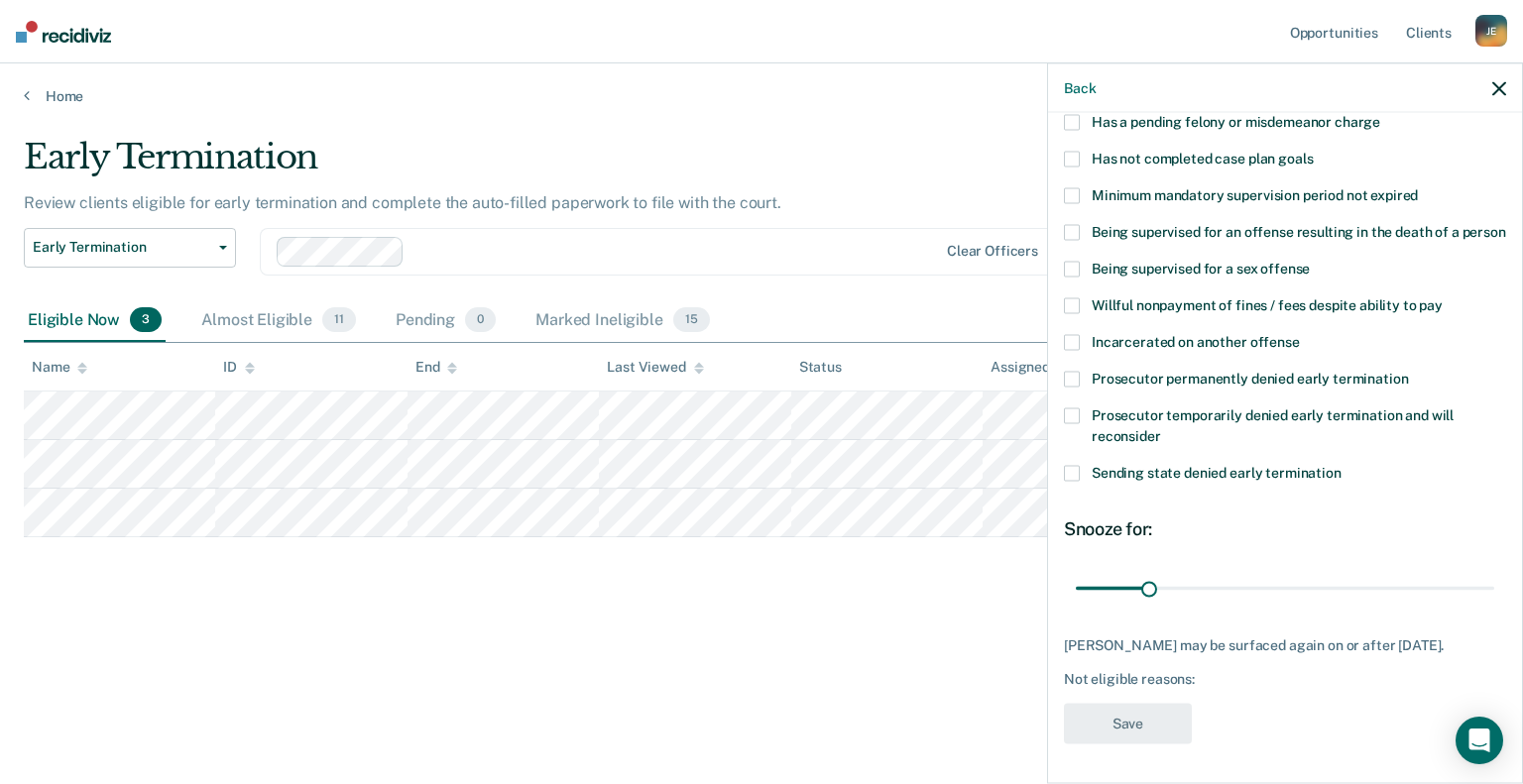 click at bounding box center [1072, 159] 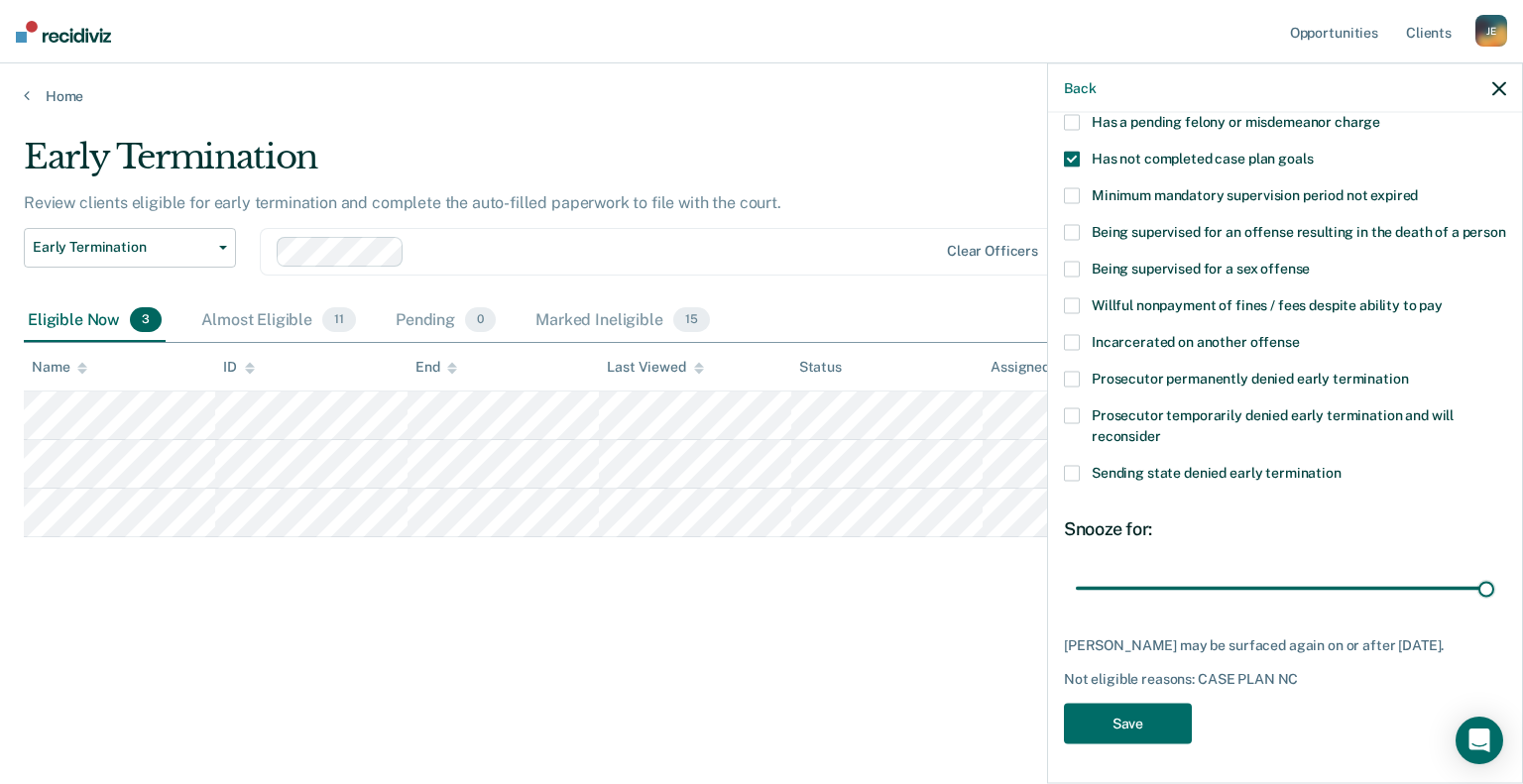 drag, startPoint x: 1144, startPoint y: 591, endPoint x: 1414, endPoint y: 669, distance: 281.04092 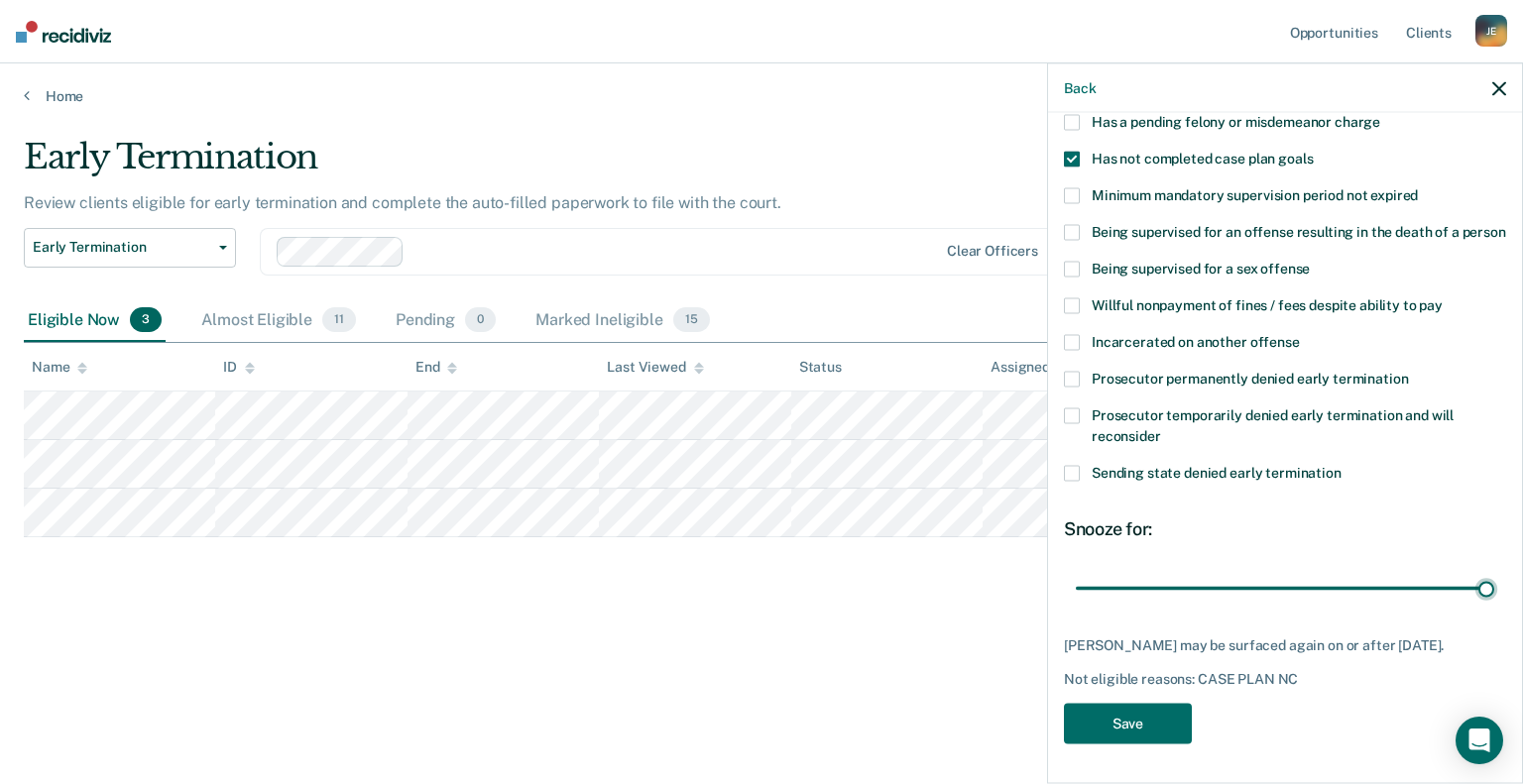 type on "180" 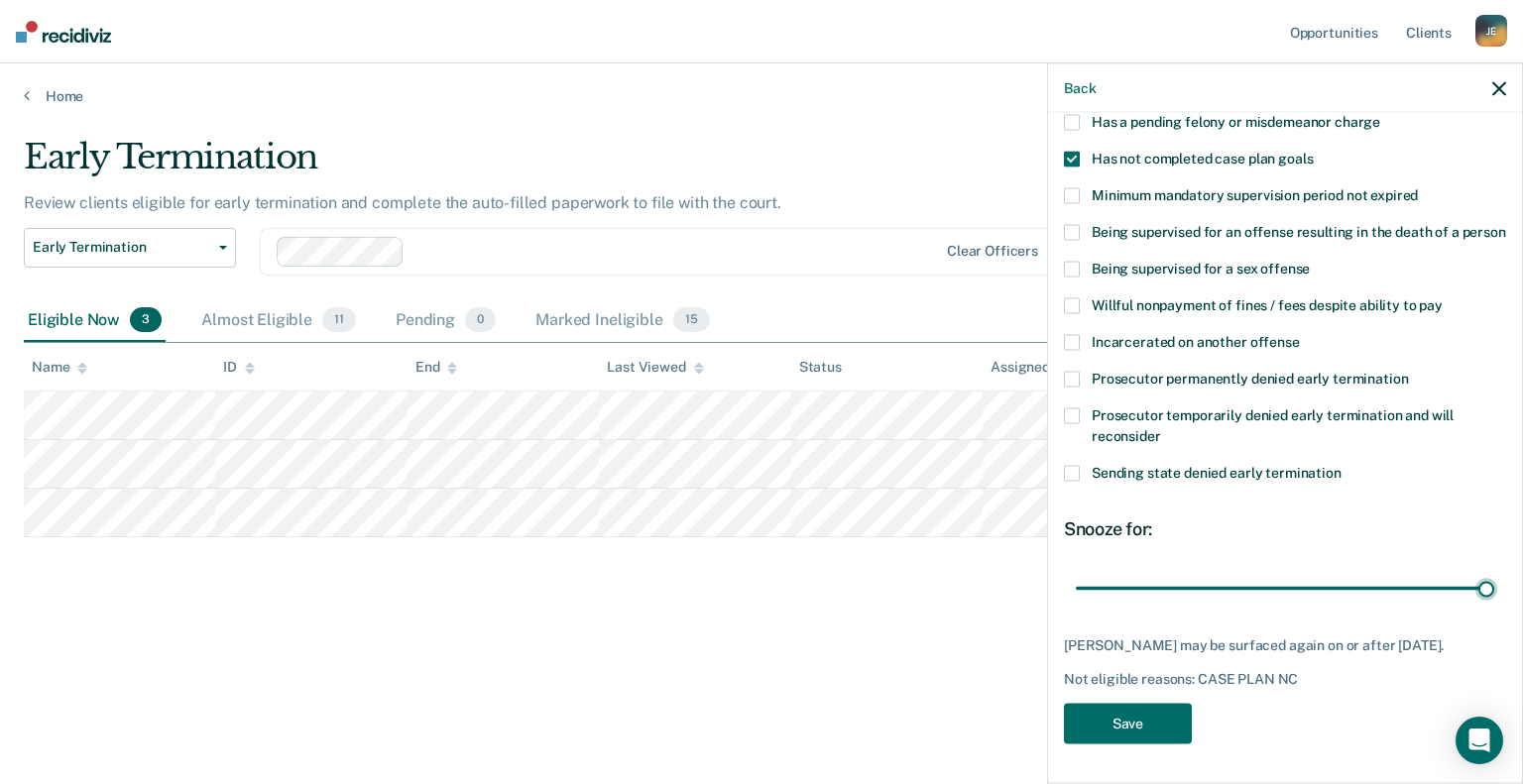 click at bounding box center (1285, 588) 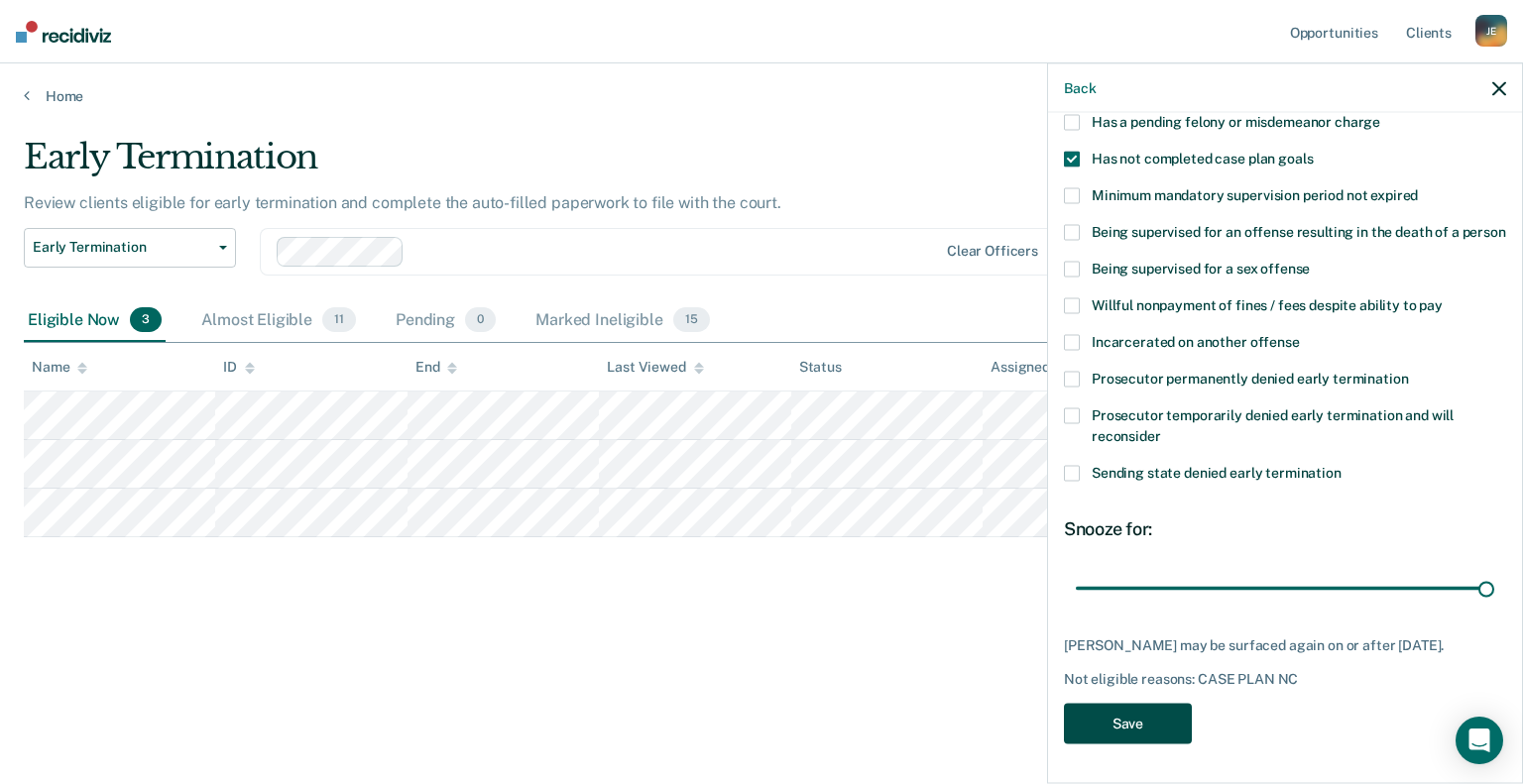 click on "Save" at bounding box center [1127, 723] 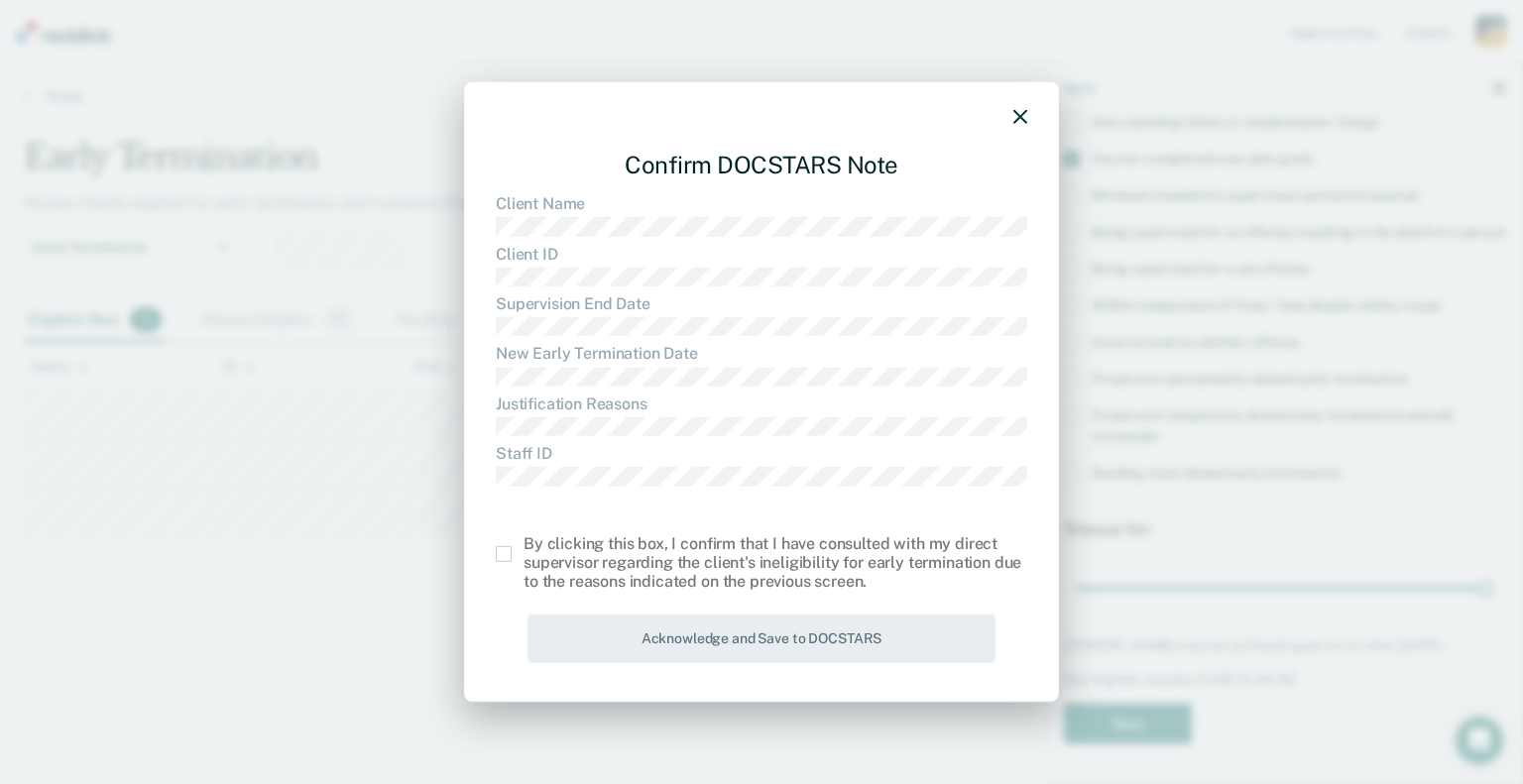 click at bounding box center (504, 554) 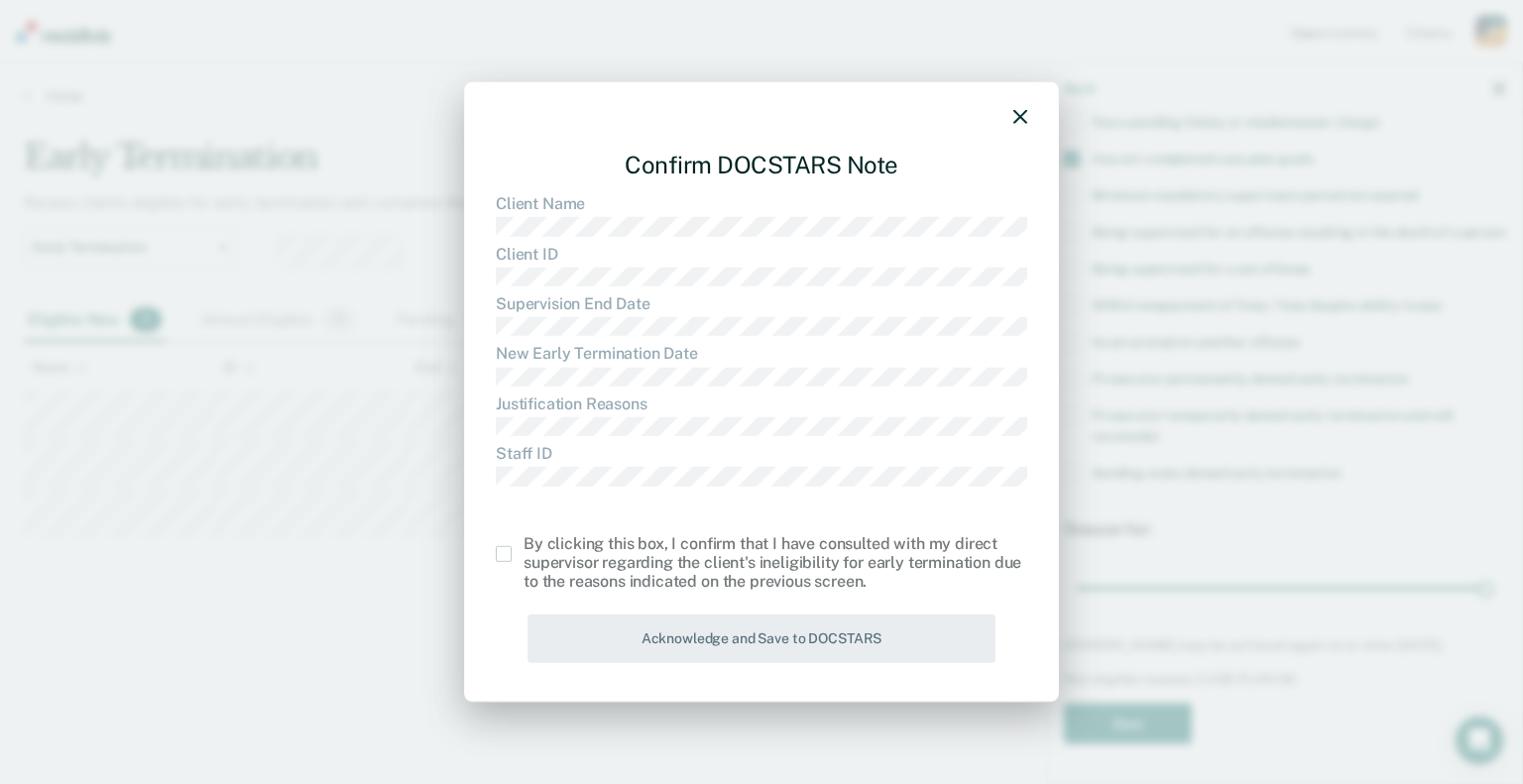 click at bounding box center [524, 546] 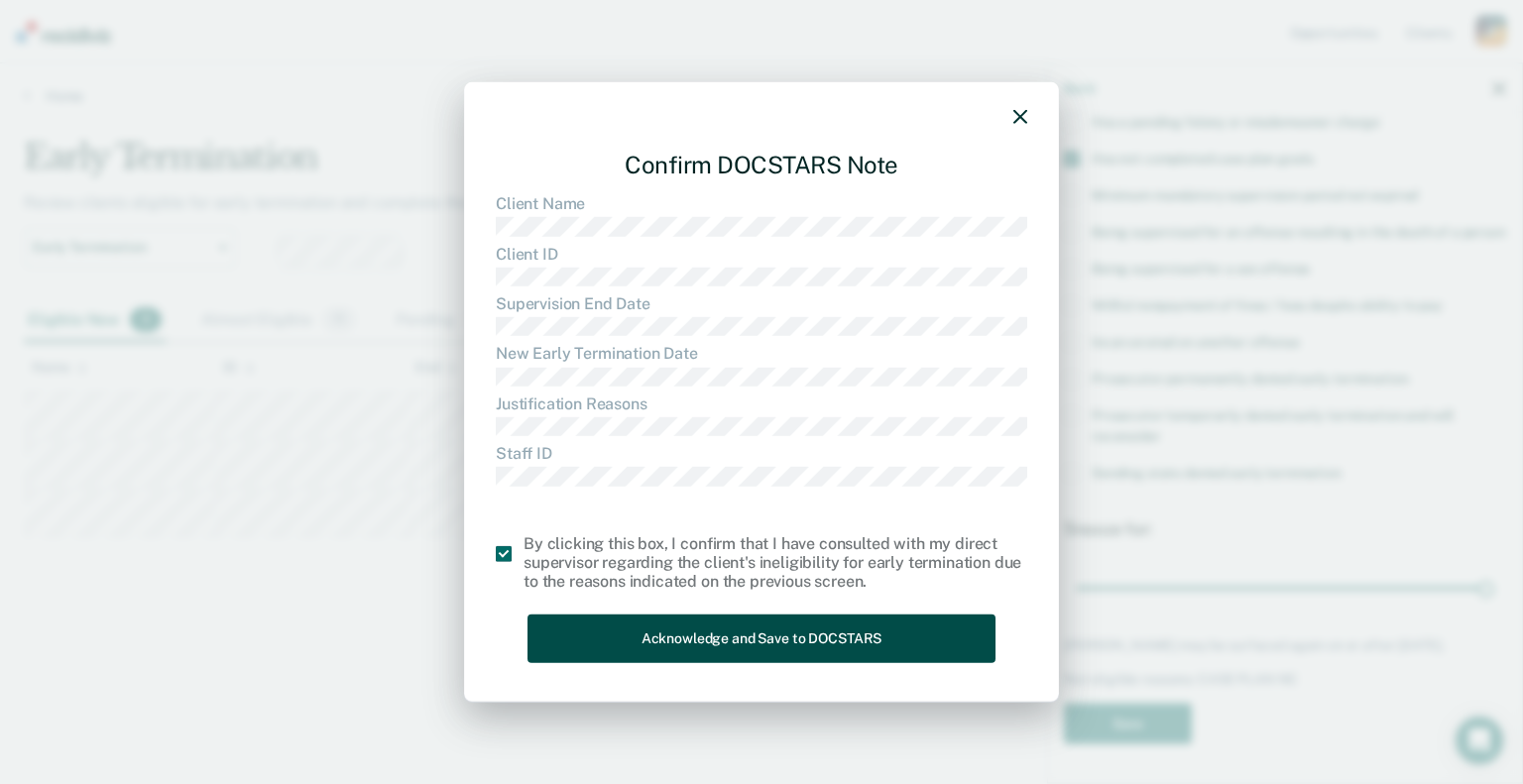 click on "Acknowledge and Save to DOCSTARS" at bounding box center (762, 638) 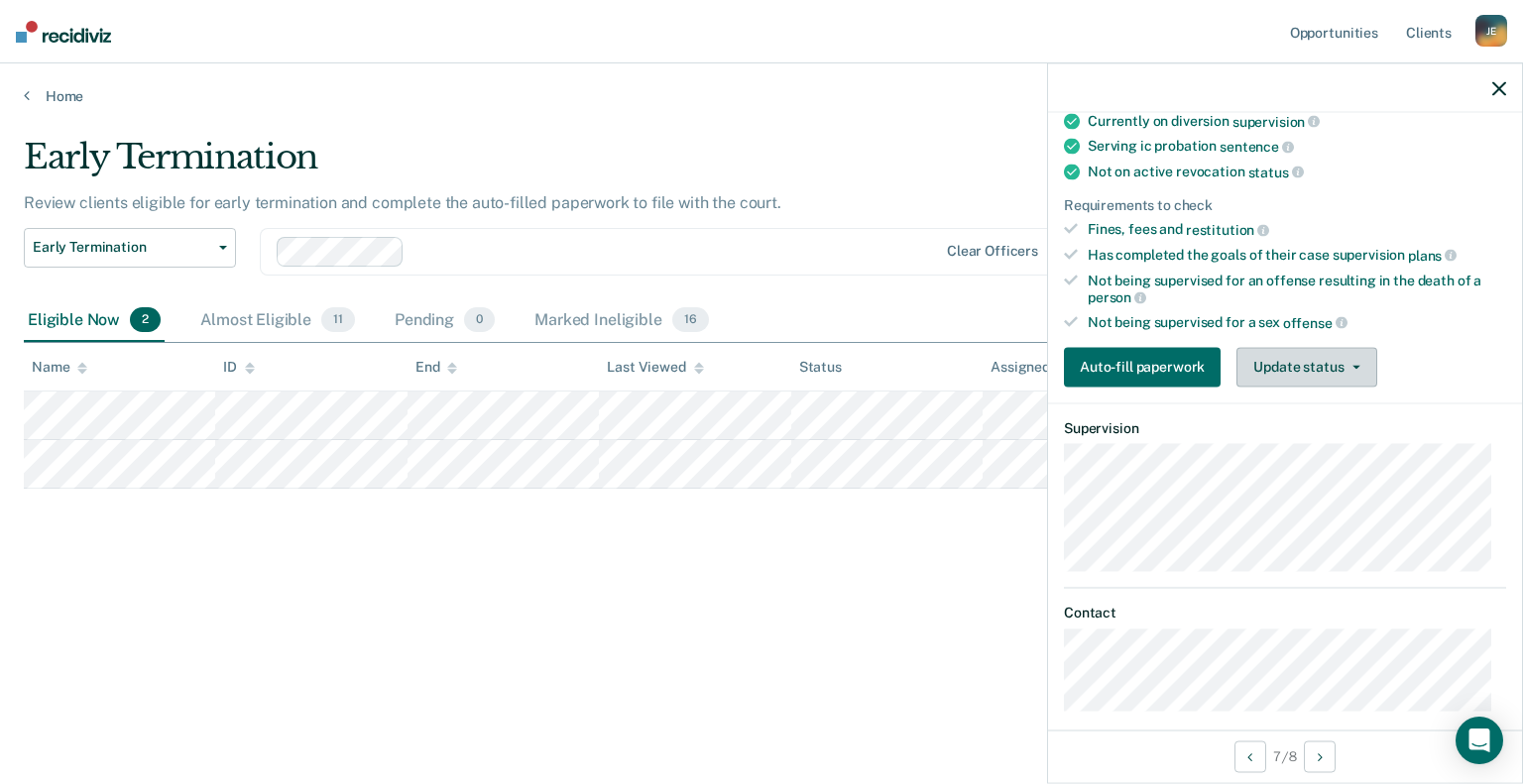 click on "Update status" at bounding box center [1306, 367] 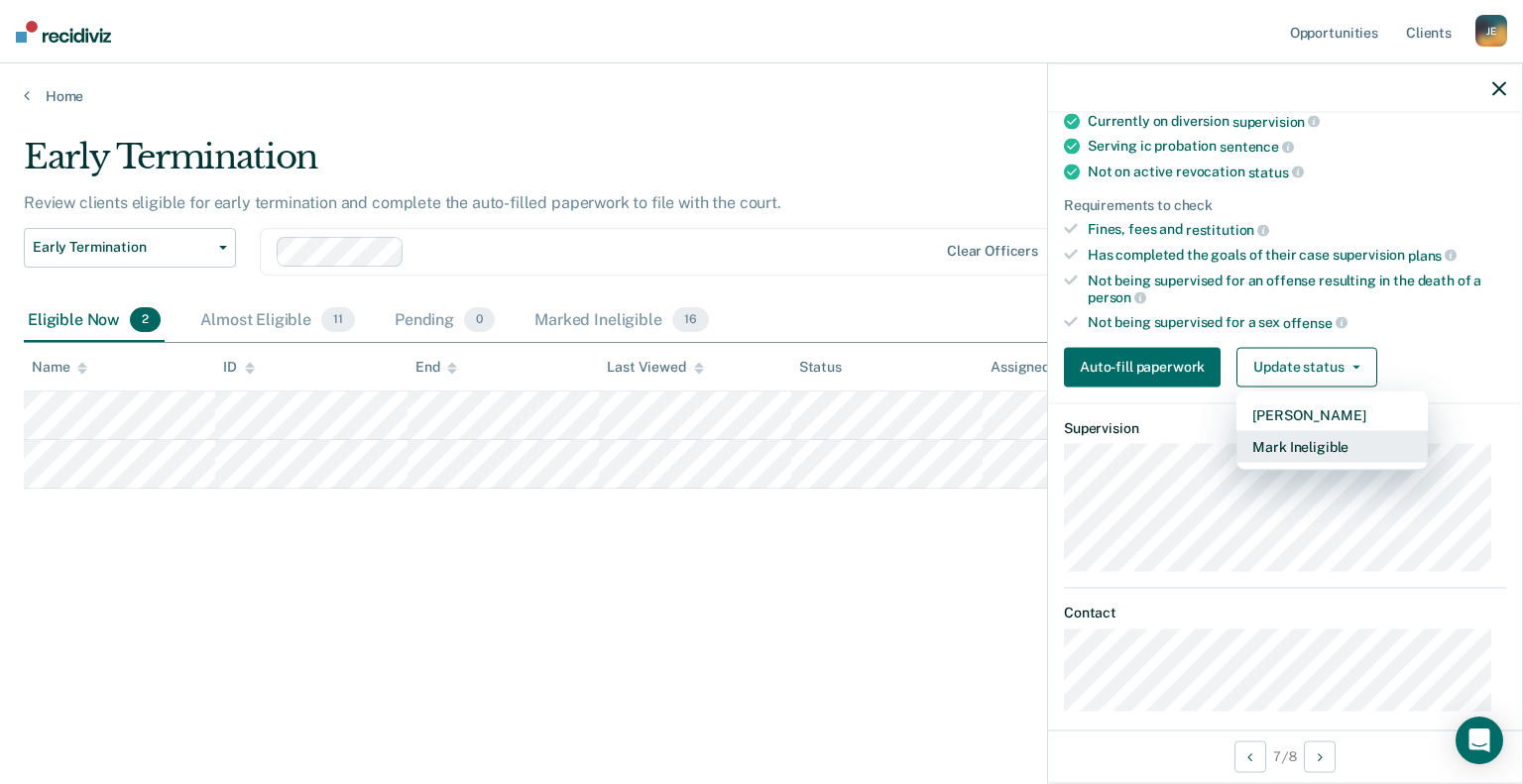 click on "Mark Ineligible" at bounding box center (1332, 446) 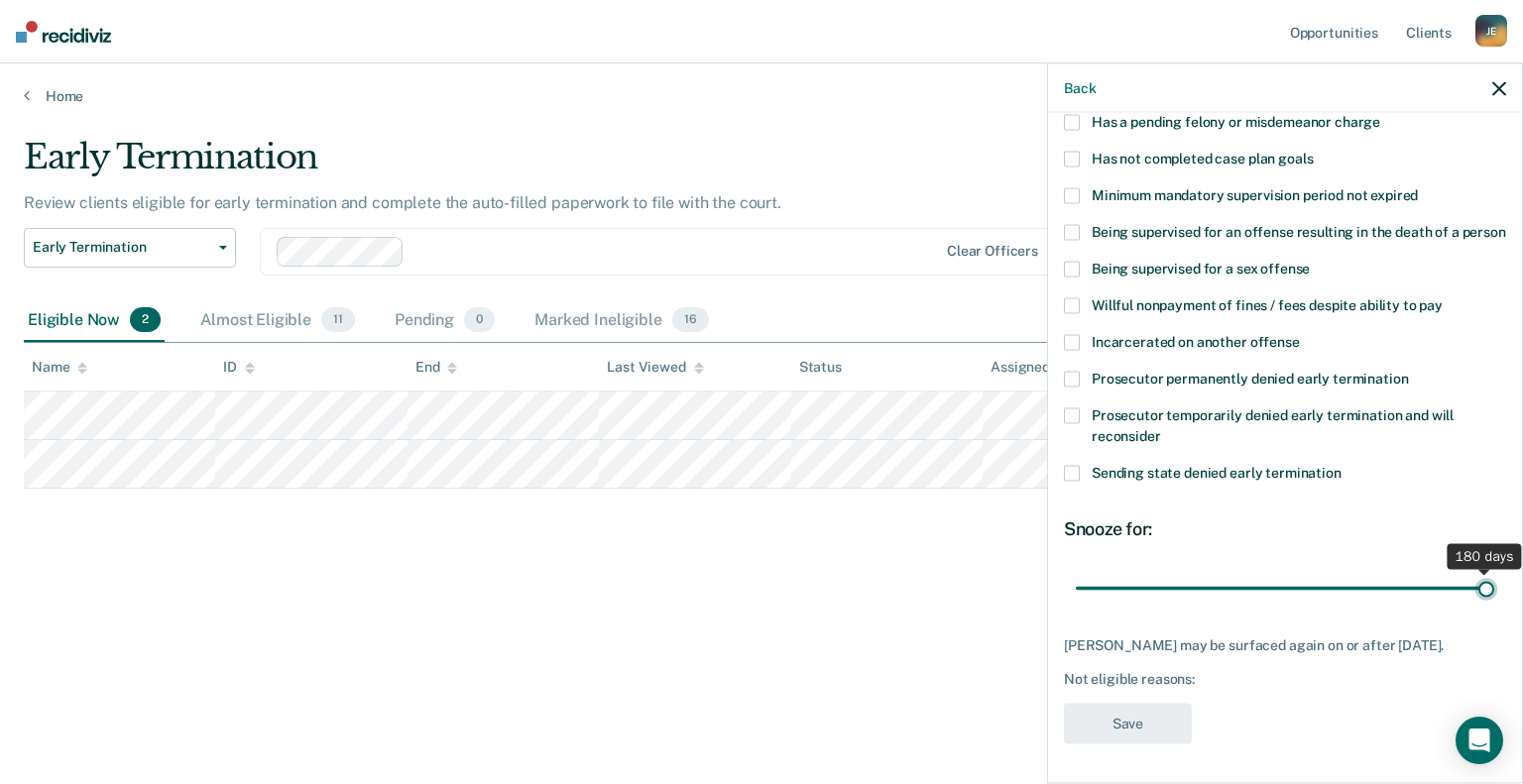 drag, startPoint x: 1148, startPoint y: 587, endPoint x: 1540, endPoint y: 603, distance: 392.3264 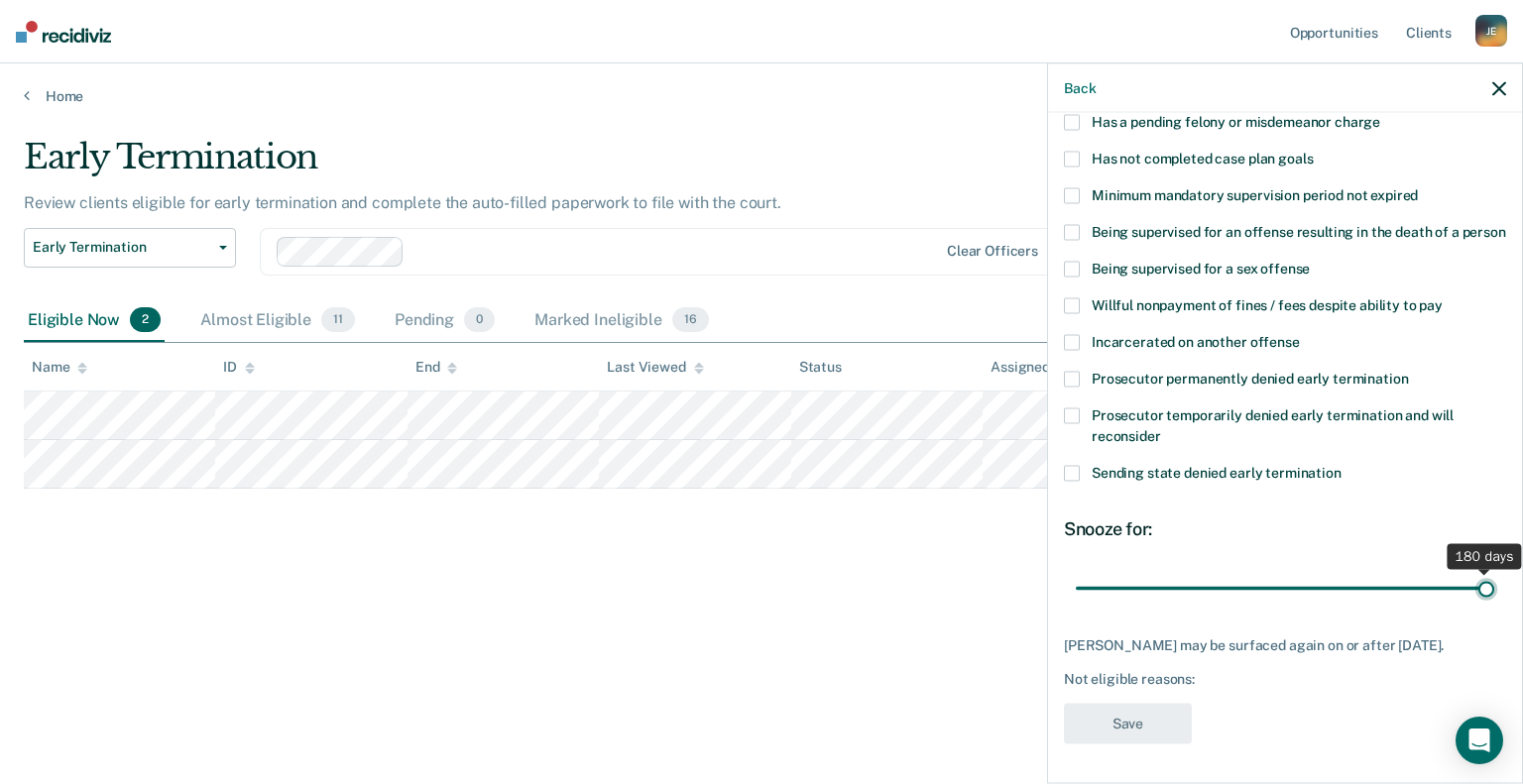 click at bounding box center (1285, 588) 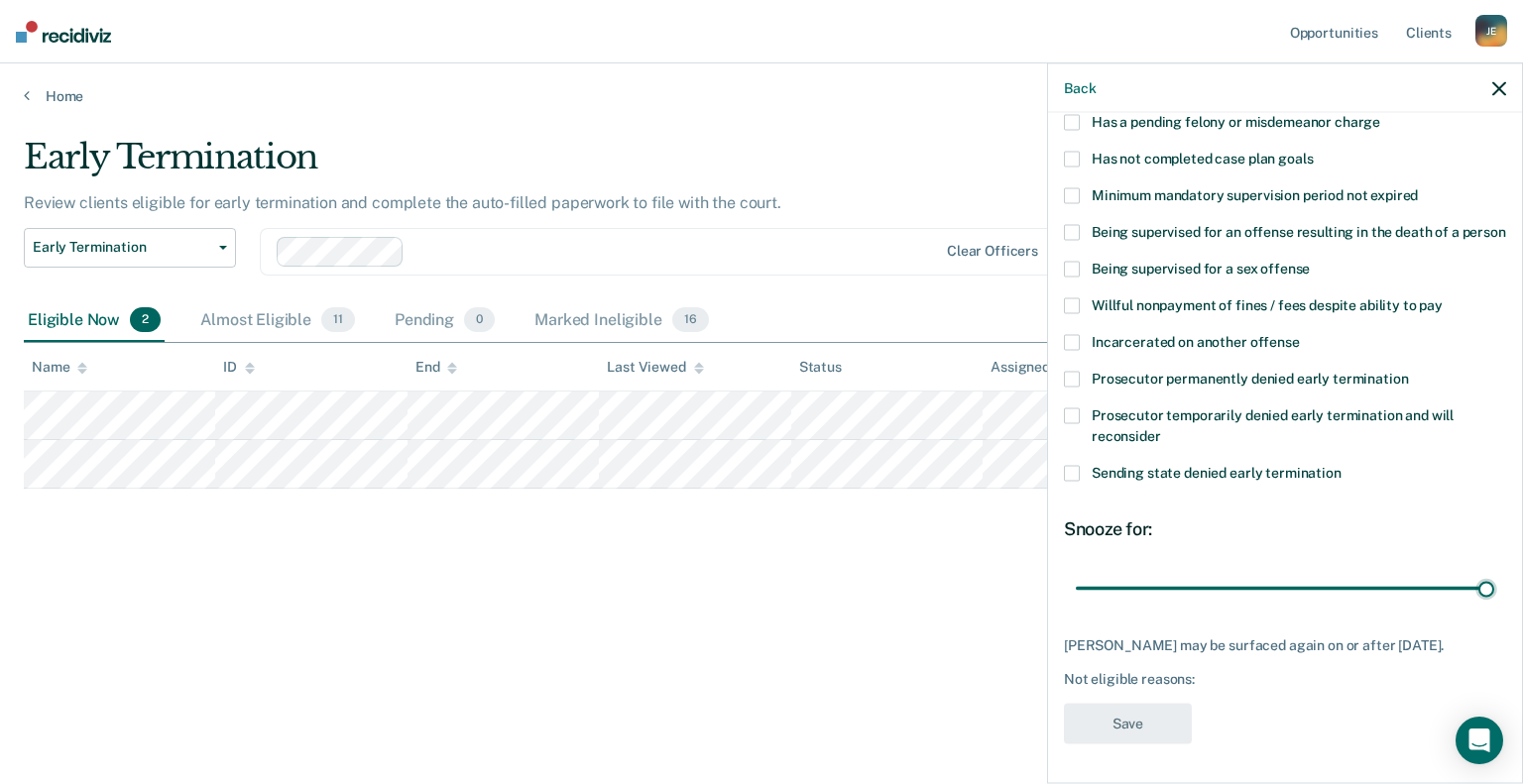 scroll, scrollTop: 221, scrollLeft: 0, axis: vertical 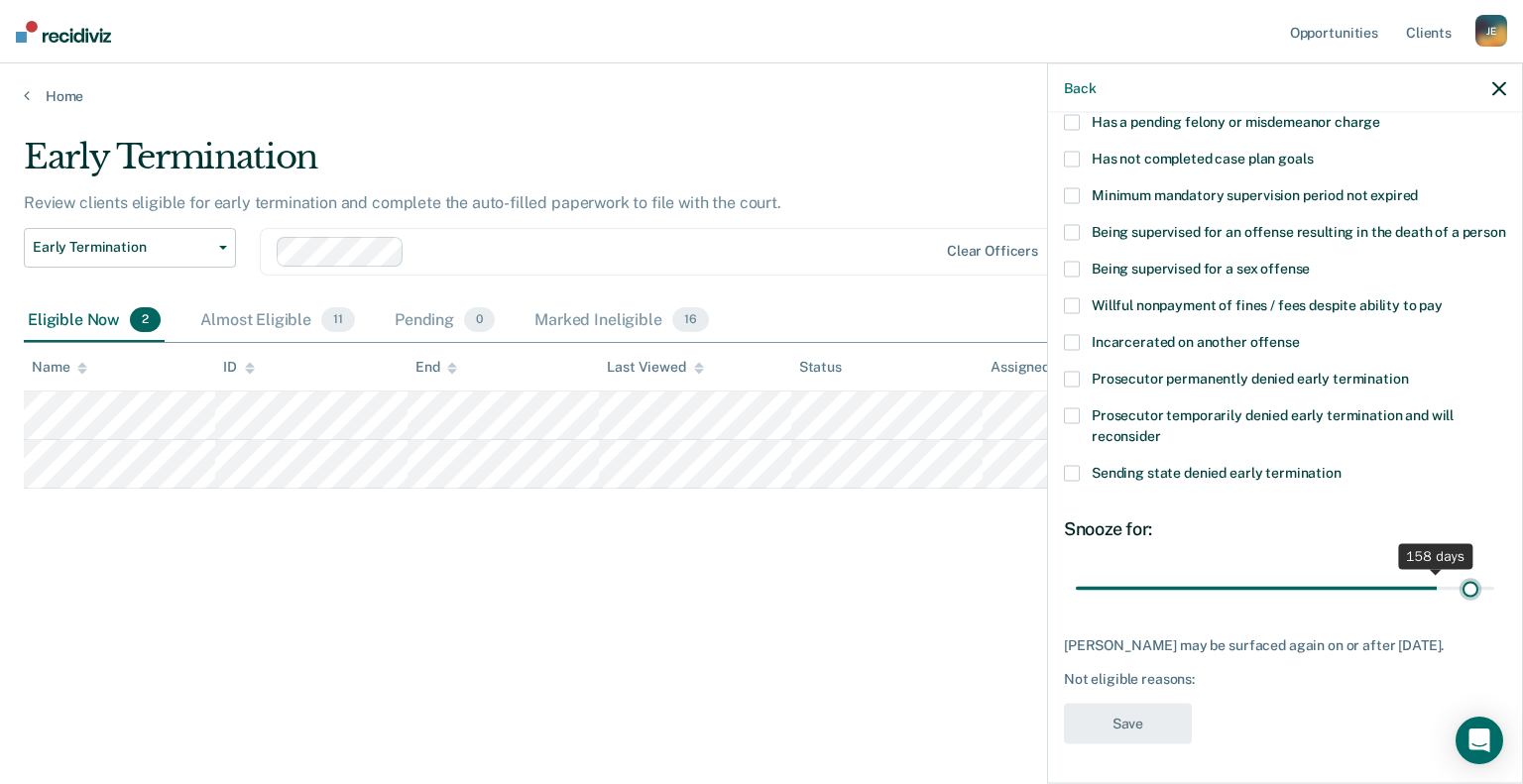 type on "180" 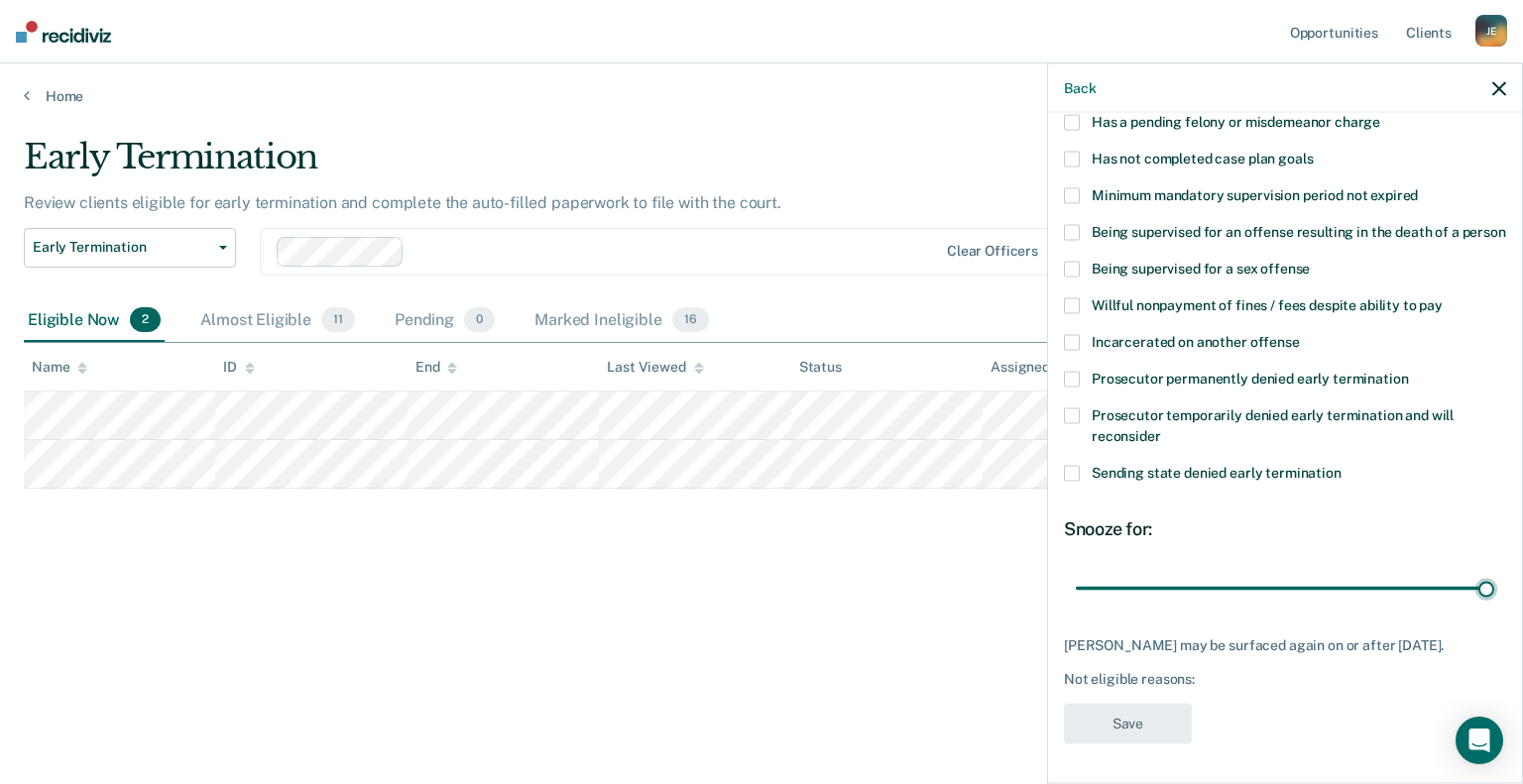 drag, startPoint x: 1471, startPoint y: 575, endPoint x: 1480, endPoint y: 590, distance: 17.492856 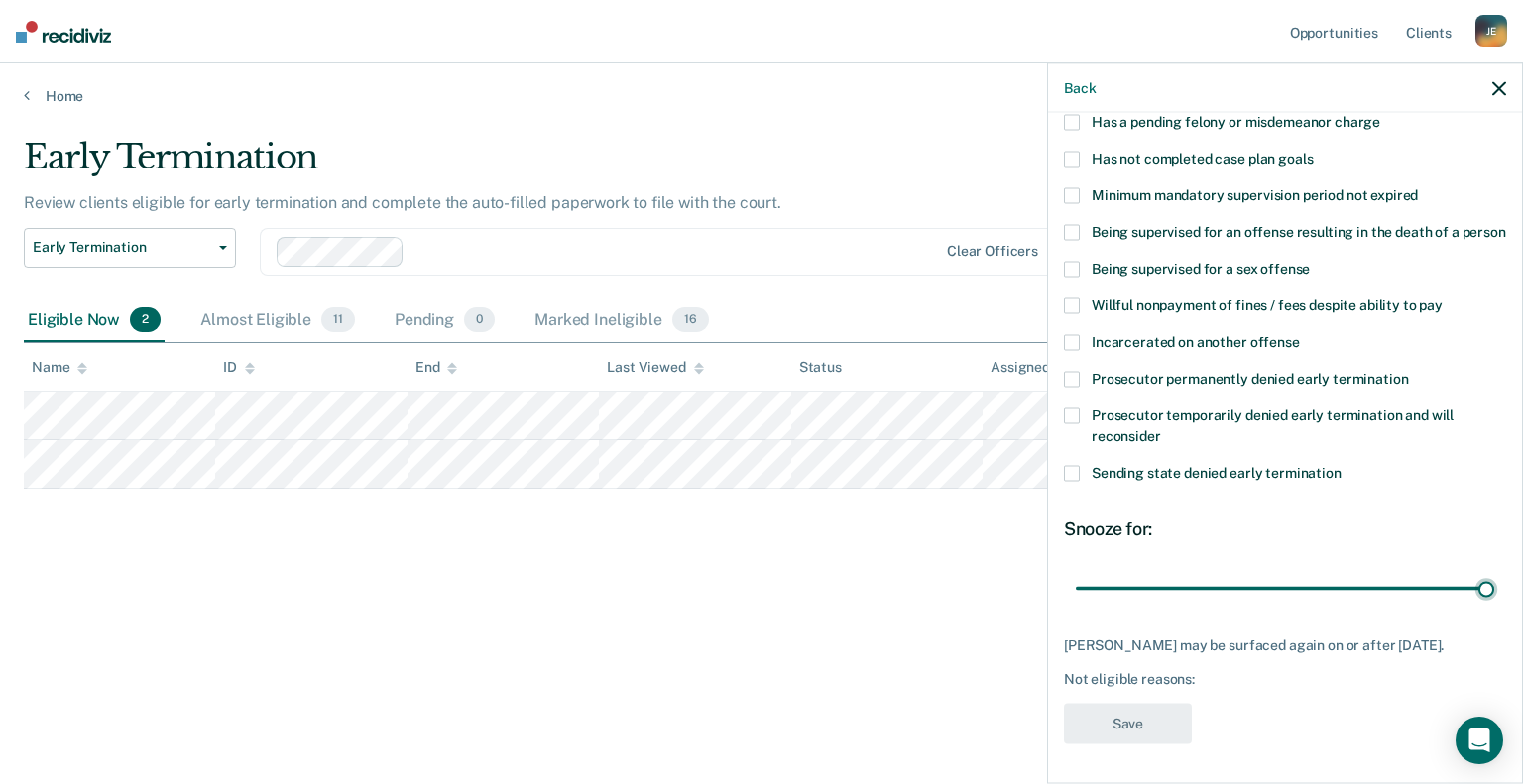 click at bounding box center (1285, 588) 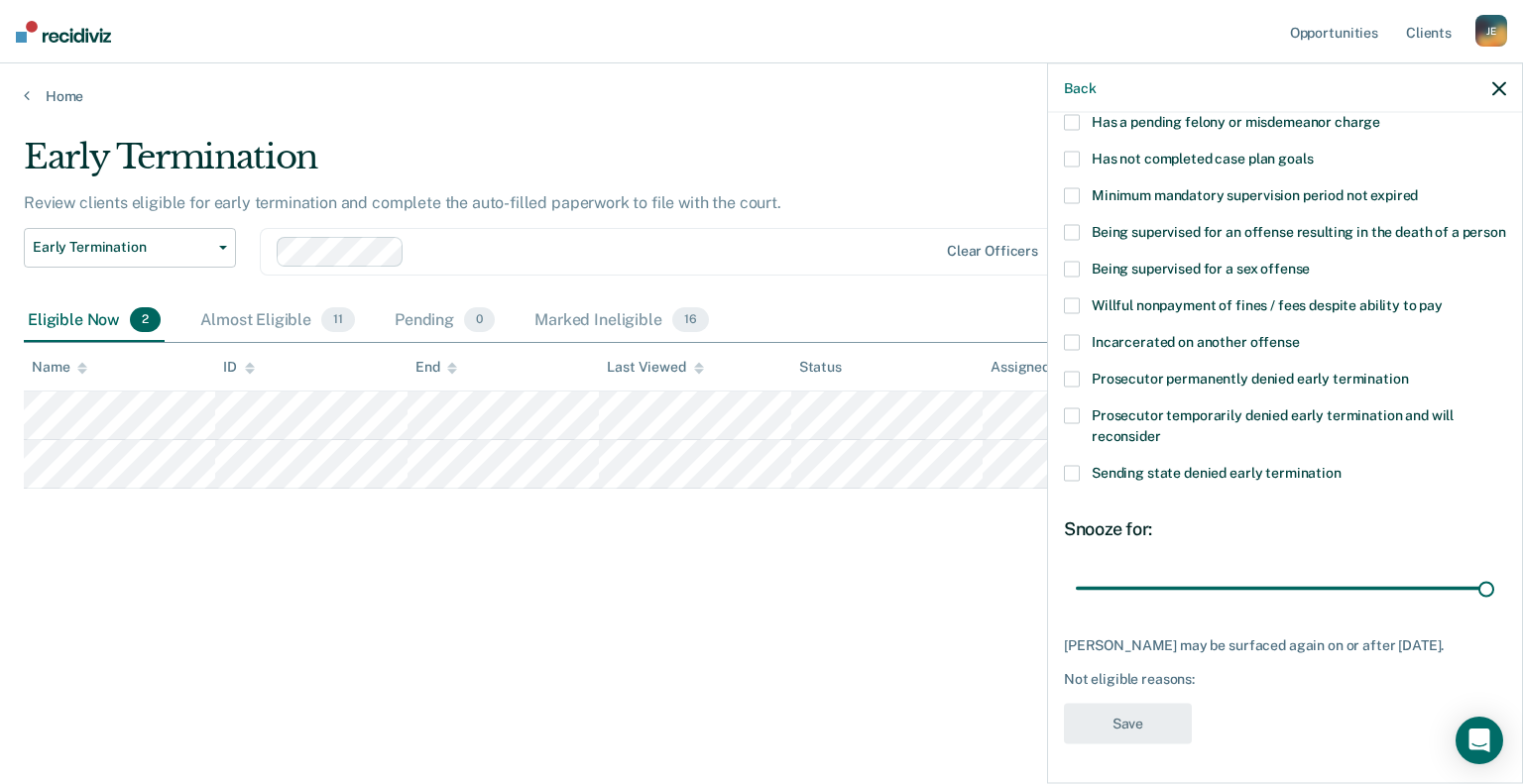 click 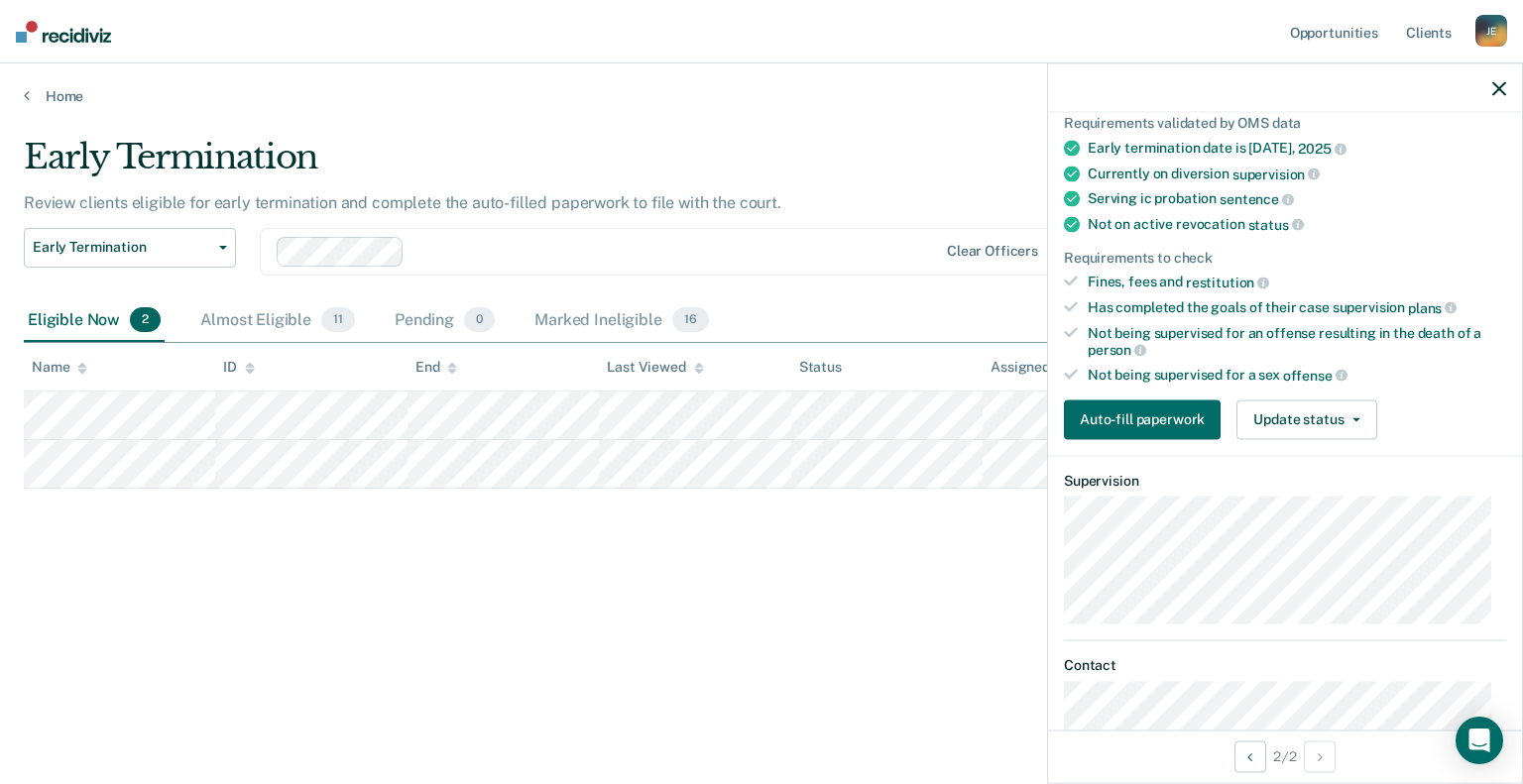 scroll, scrollTop: 0, scrollLeft: 0, axis: both 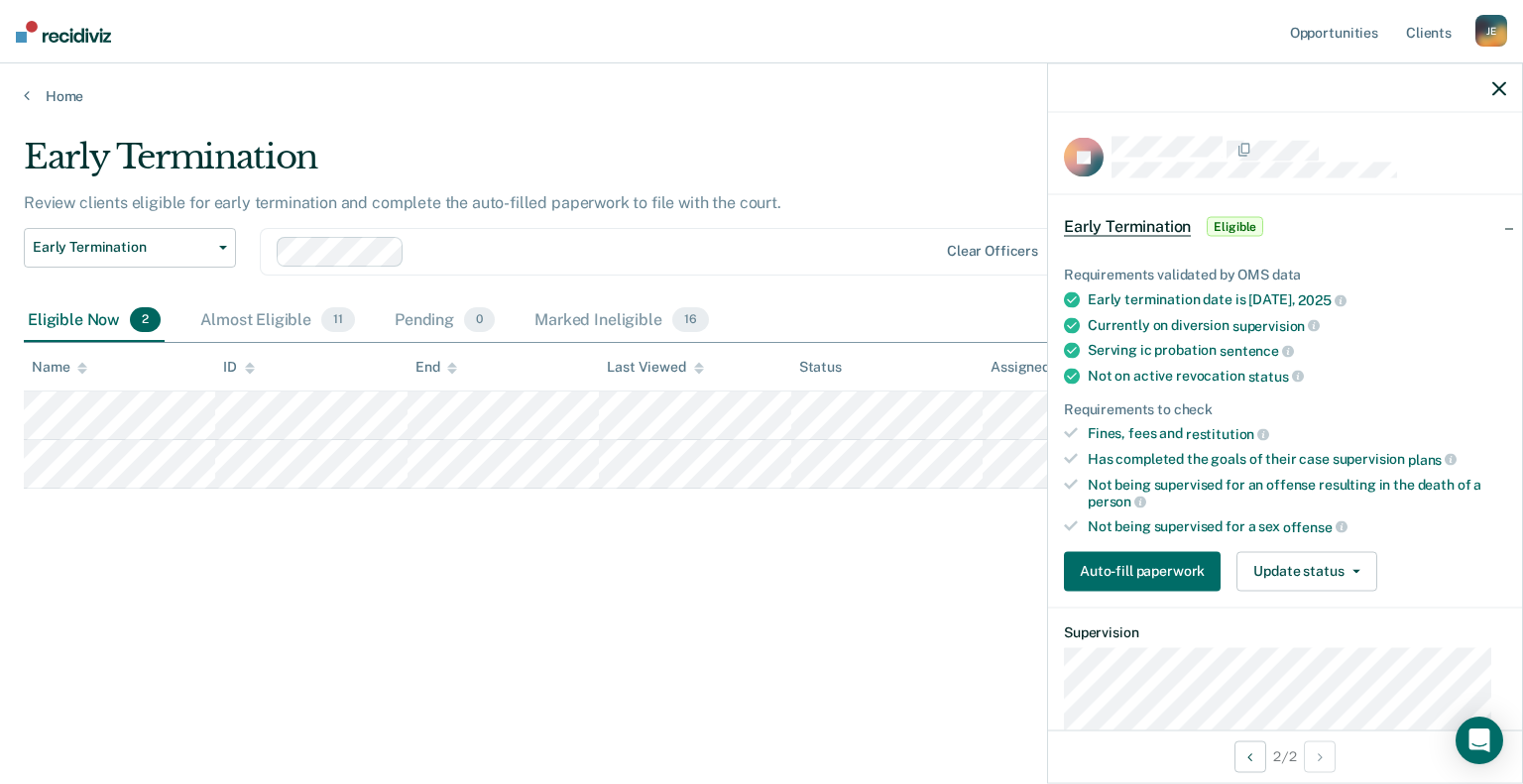 click on "Eligible" at bounding box center [1234, 227] 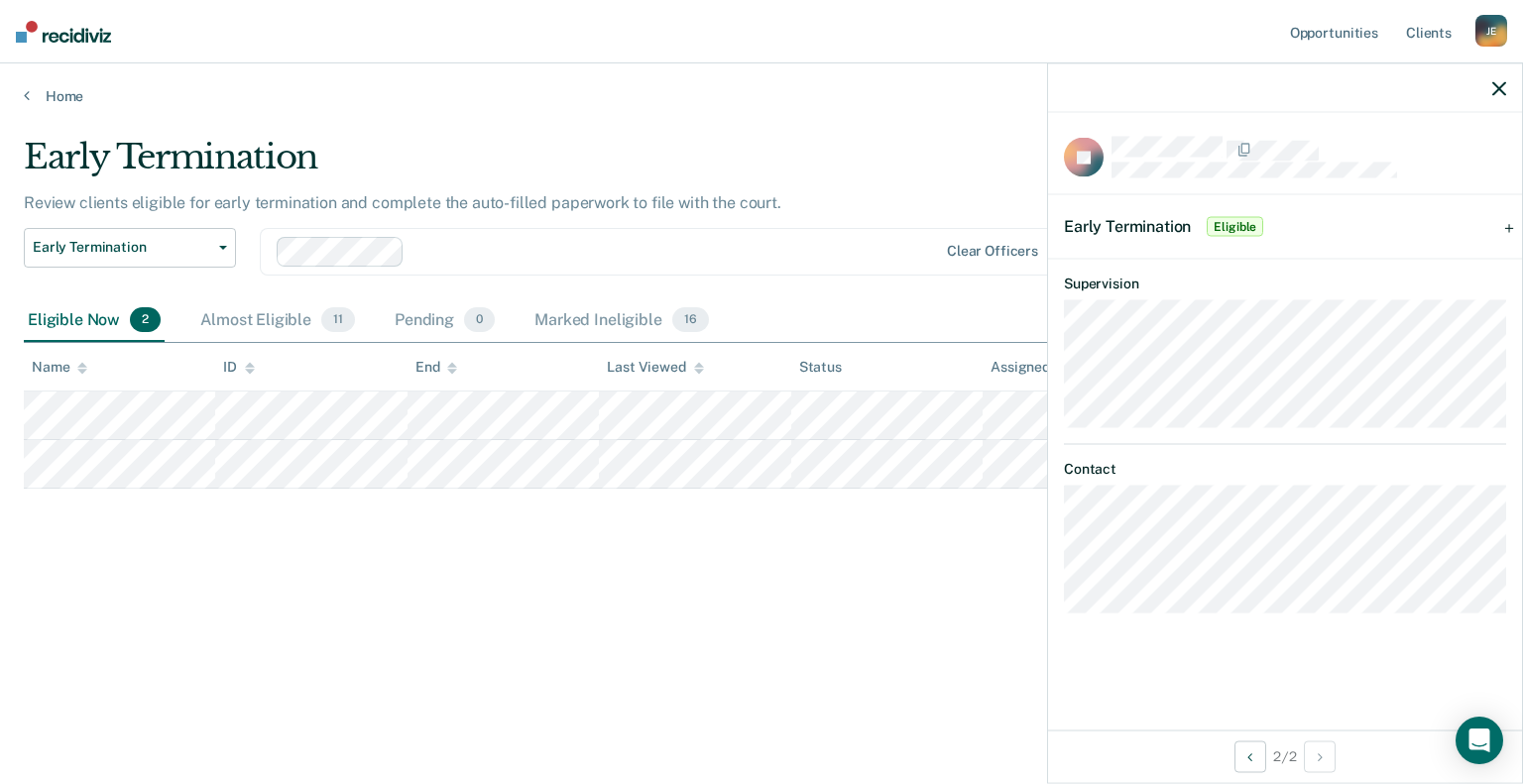 click on "Eligible" at bounding box center [1234, 227] 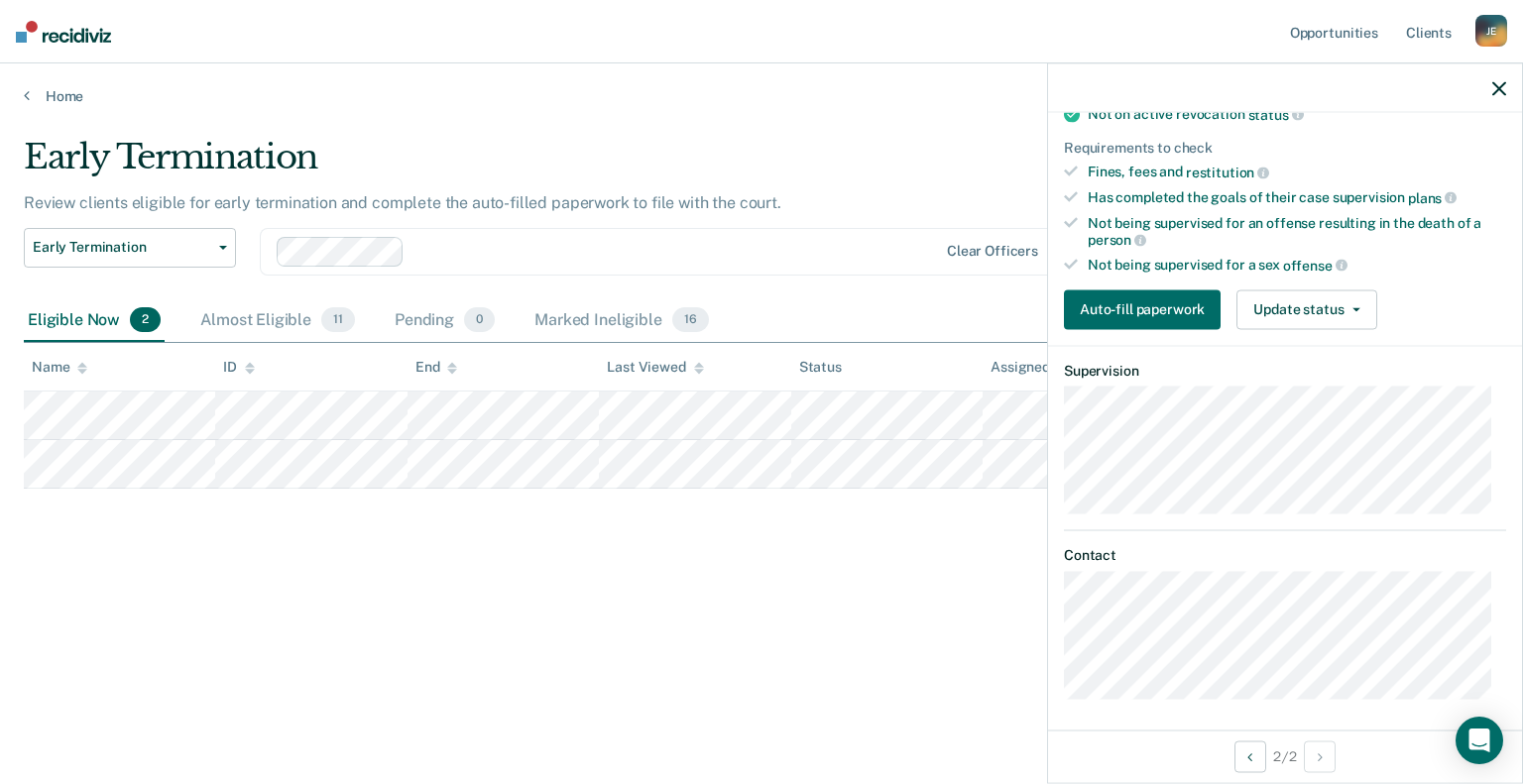 scroll, scrollTop: 63, scrollLeft: 0, axis: vertical 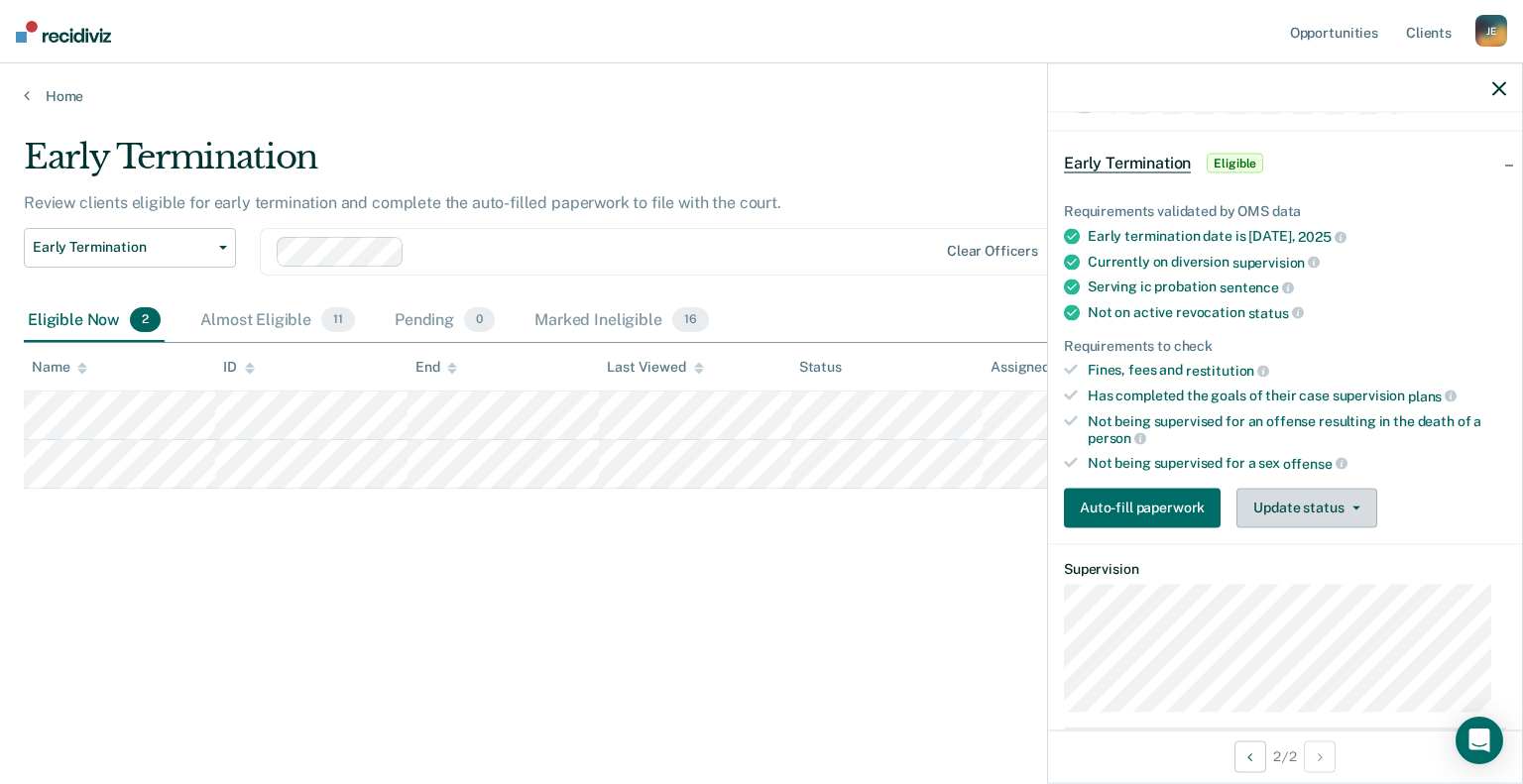 click on "Update status" at bounding box center (1306, 507) 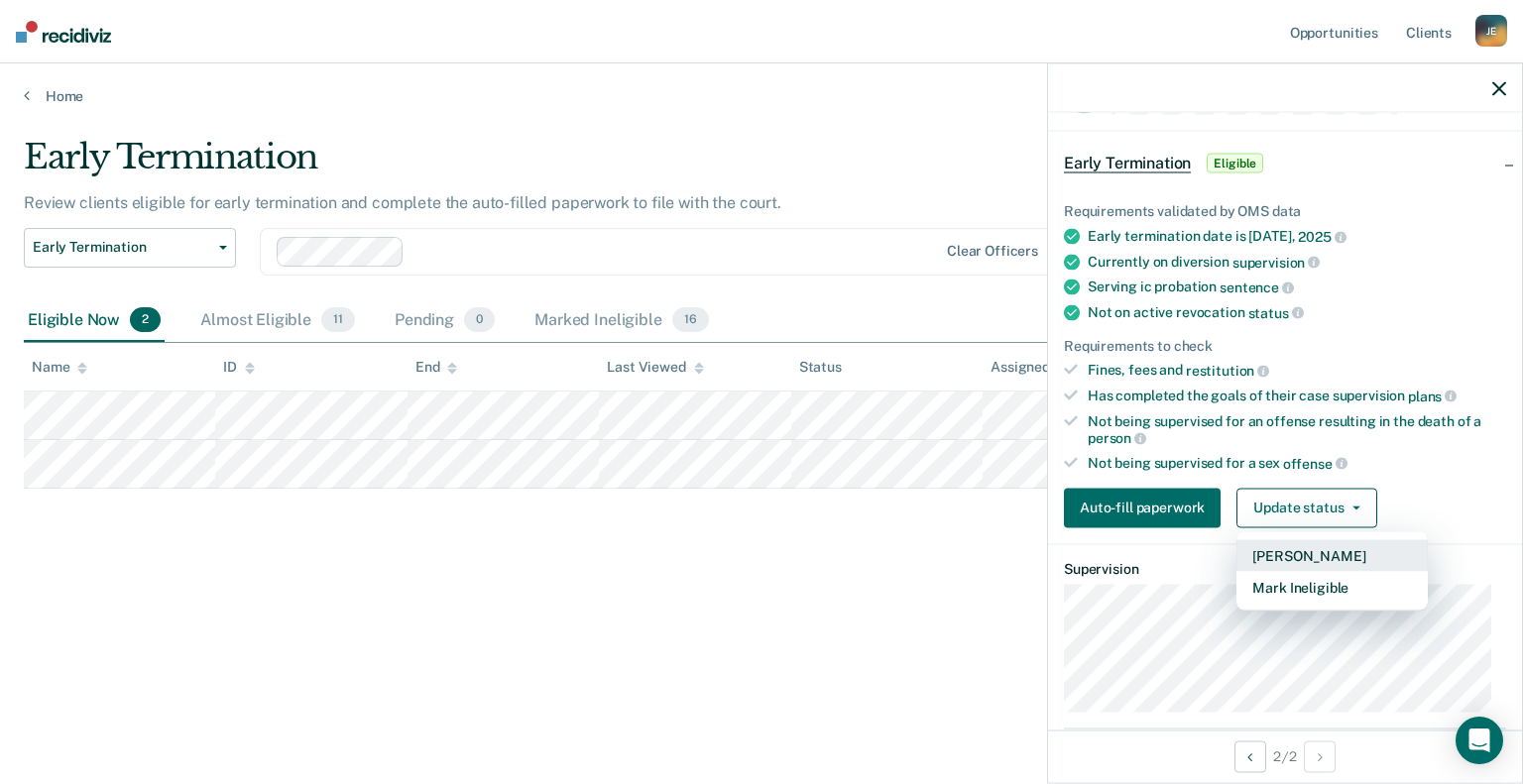 click on "[PERSON_NAME]" at bounding box center (1332, 555) 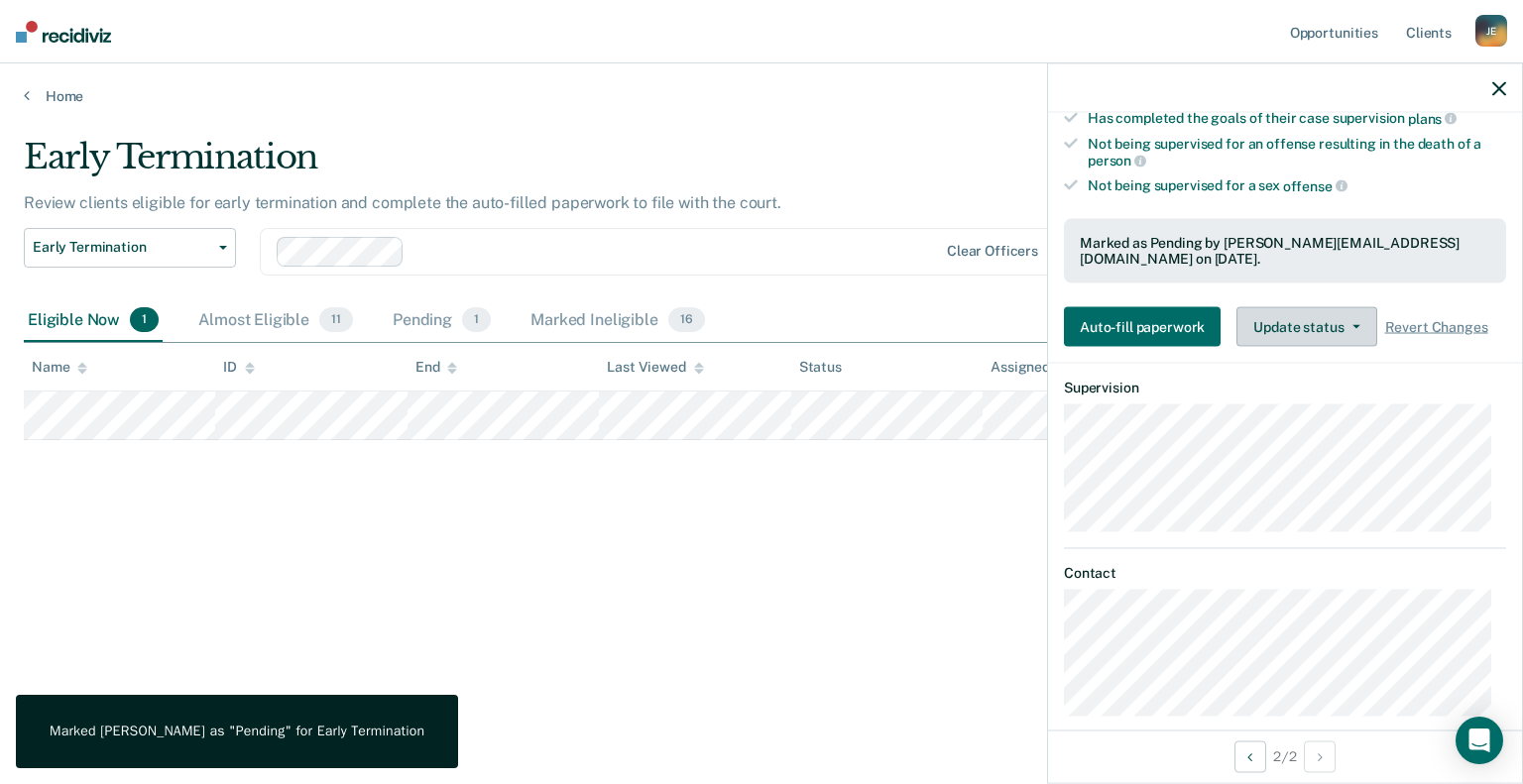 scroll, scrollTop: 0, scrollLeft: 0, axis: both 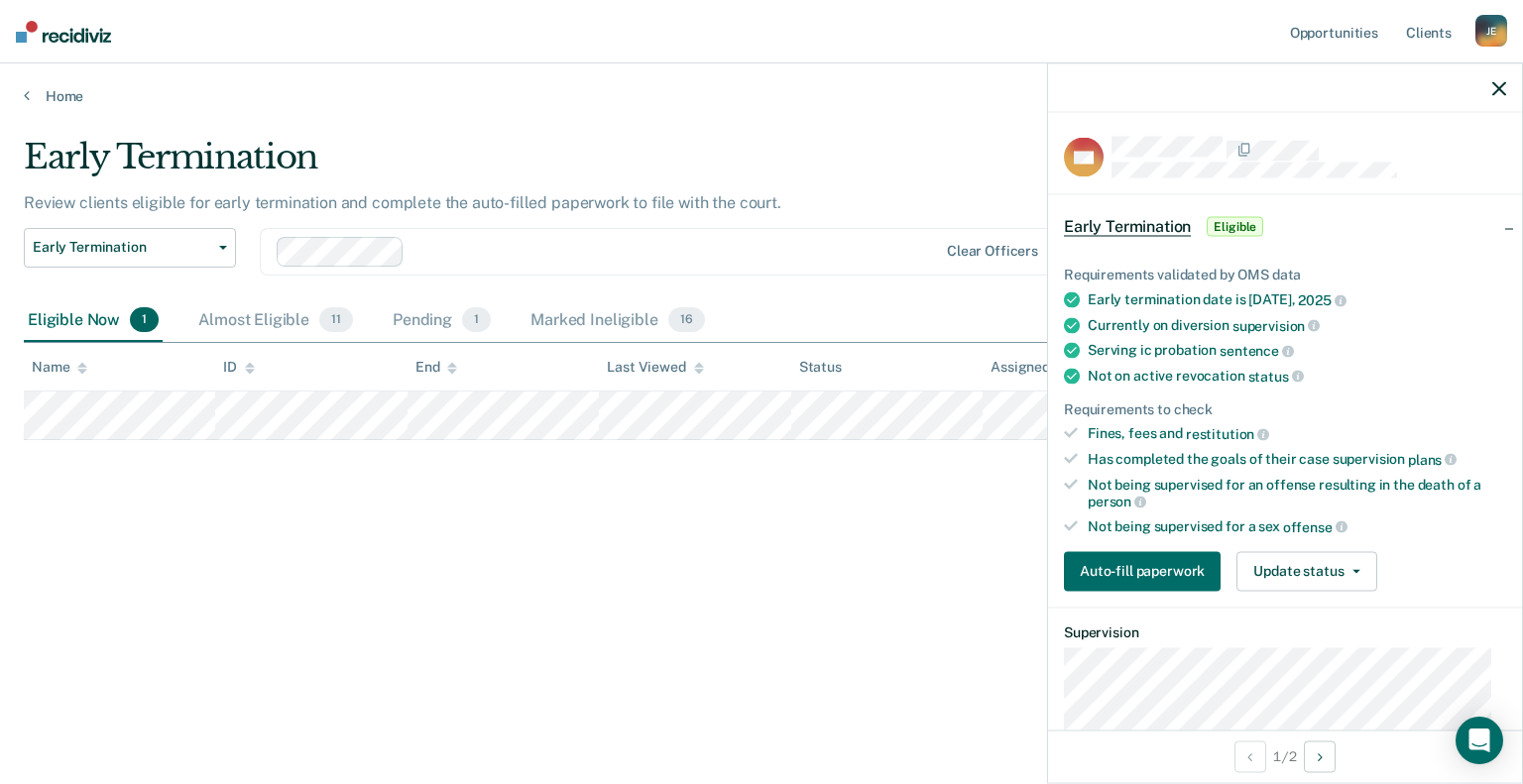 click on "Eligible" at bounding box center (1234, 227) 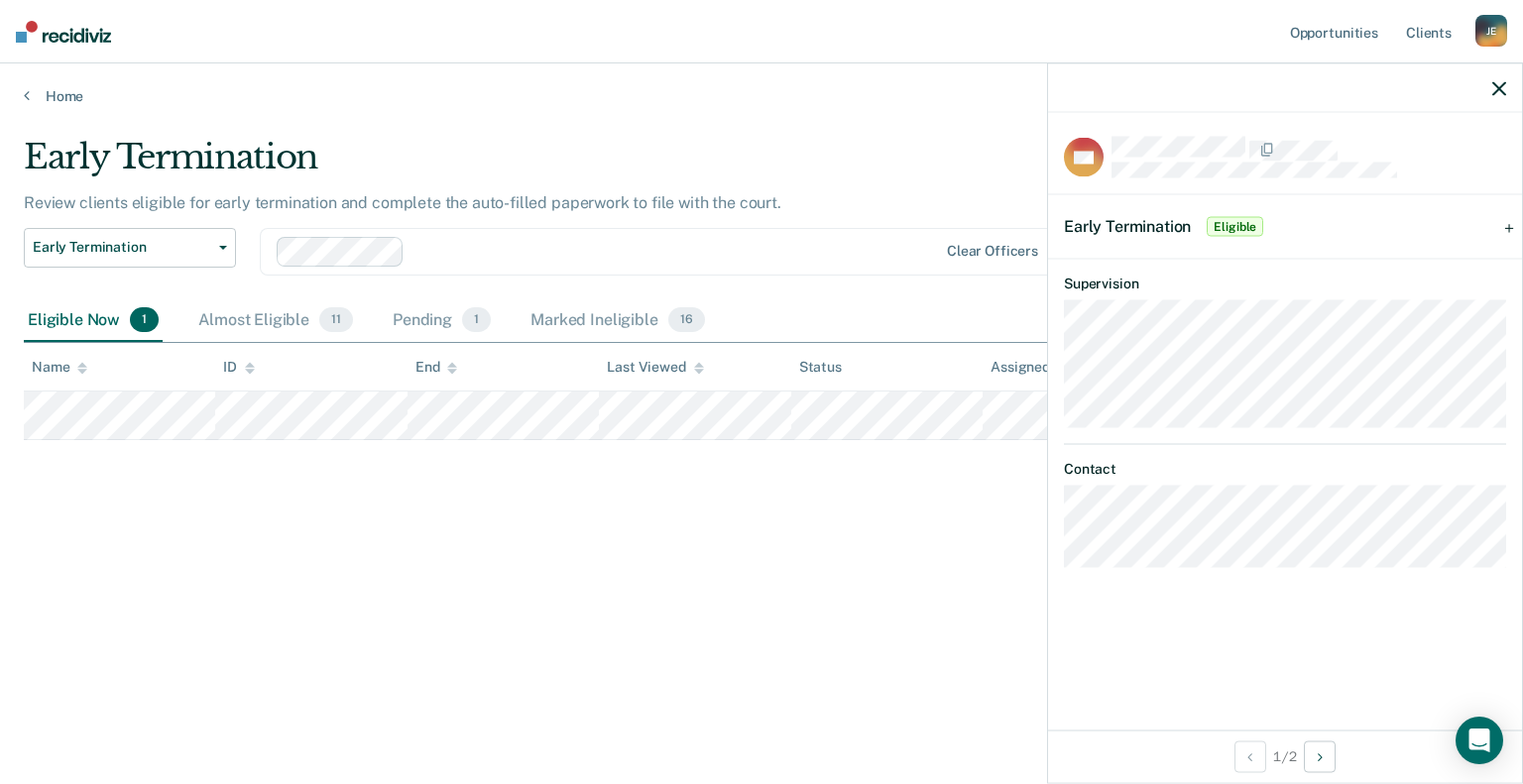 click on "Eligible" at bounding box center [1234, 227] 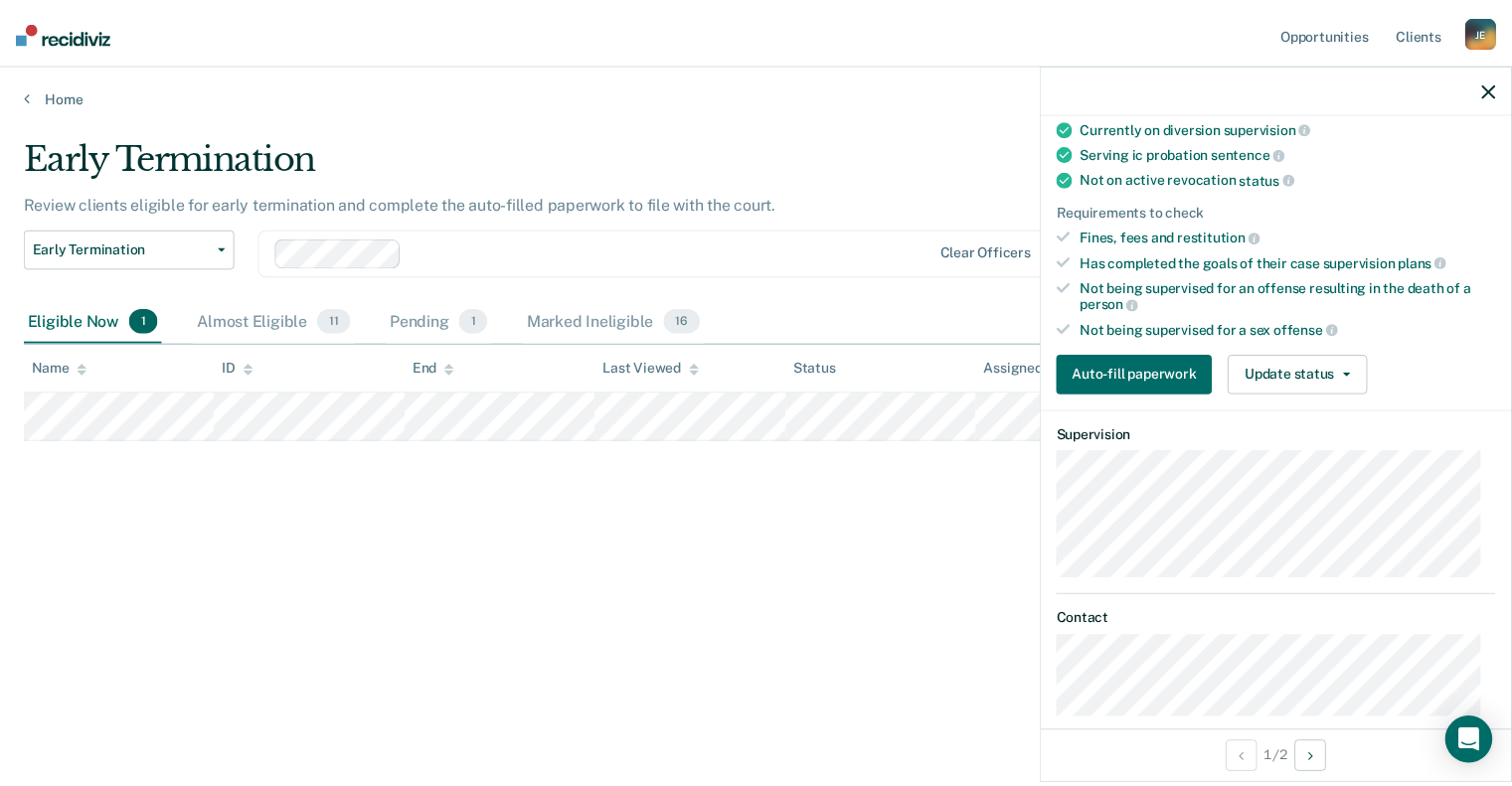 scroll, scrollTop: 99, scrollLeft: 0, axis: vertical 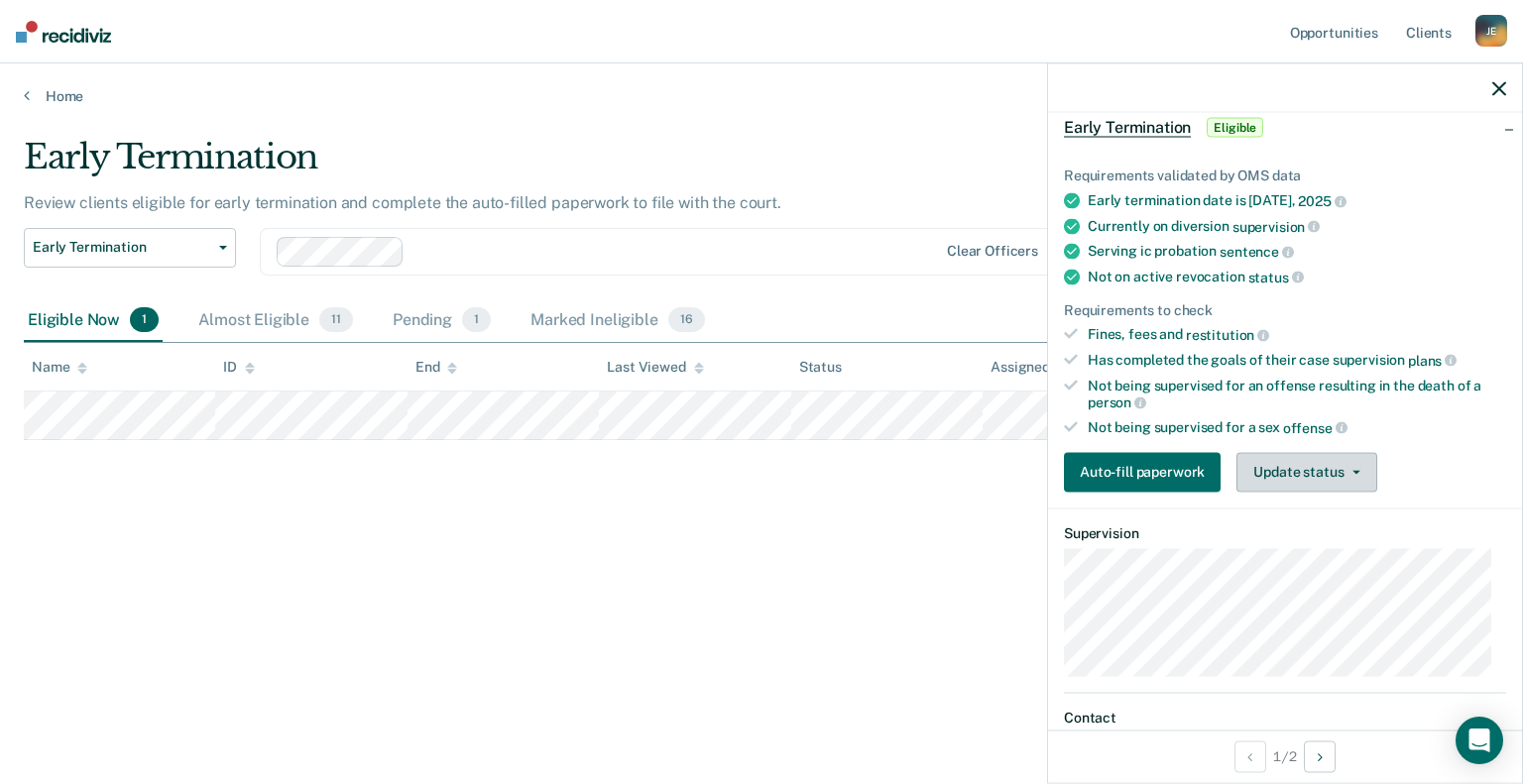 click on "Update status" at bounding box center (1306, 472) 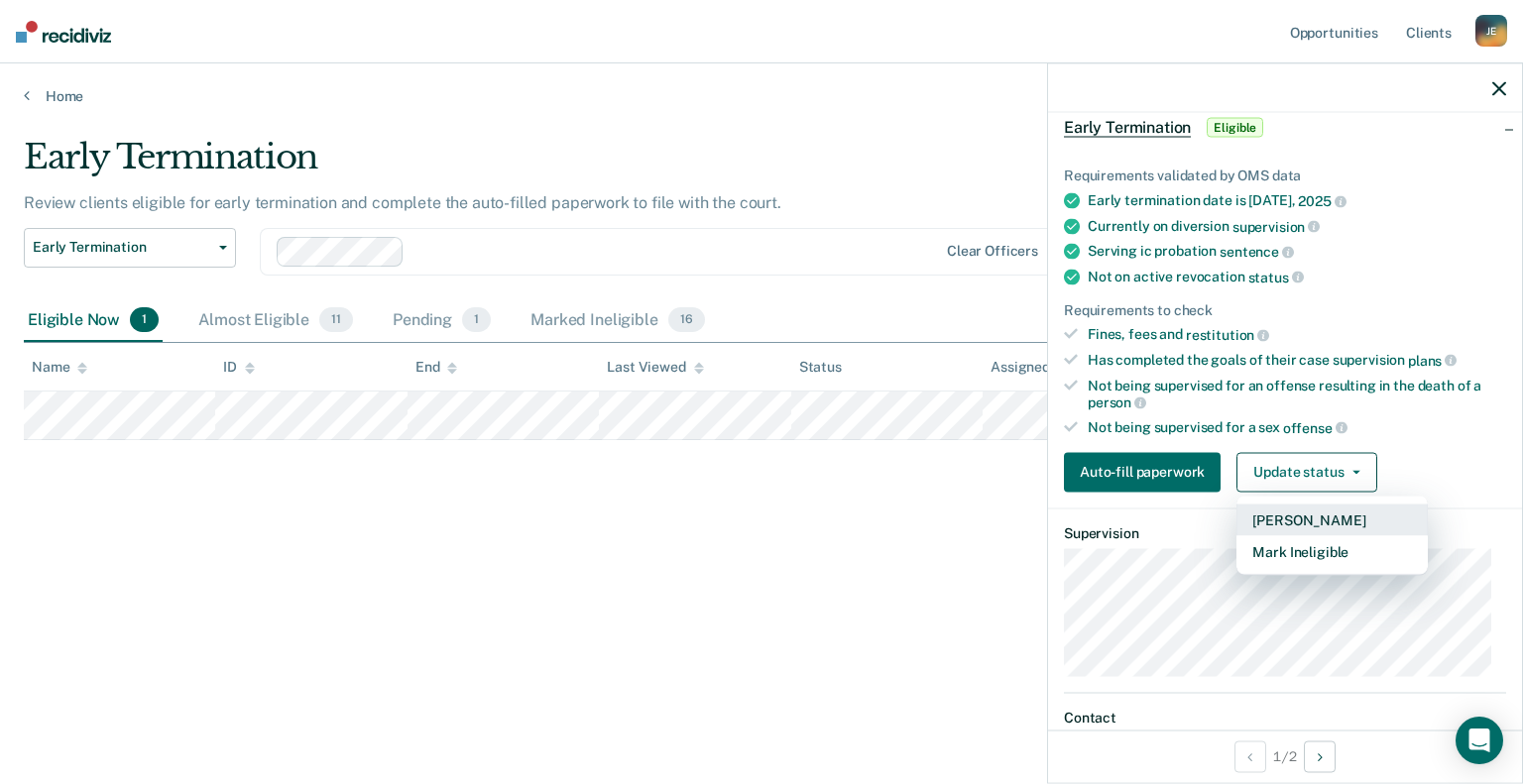 click on "[PERSON_NAME]" at bounding box center (1332, 519) 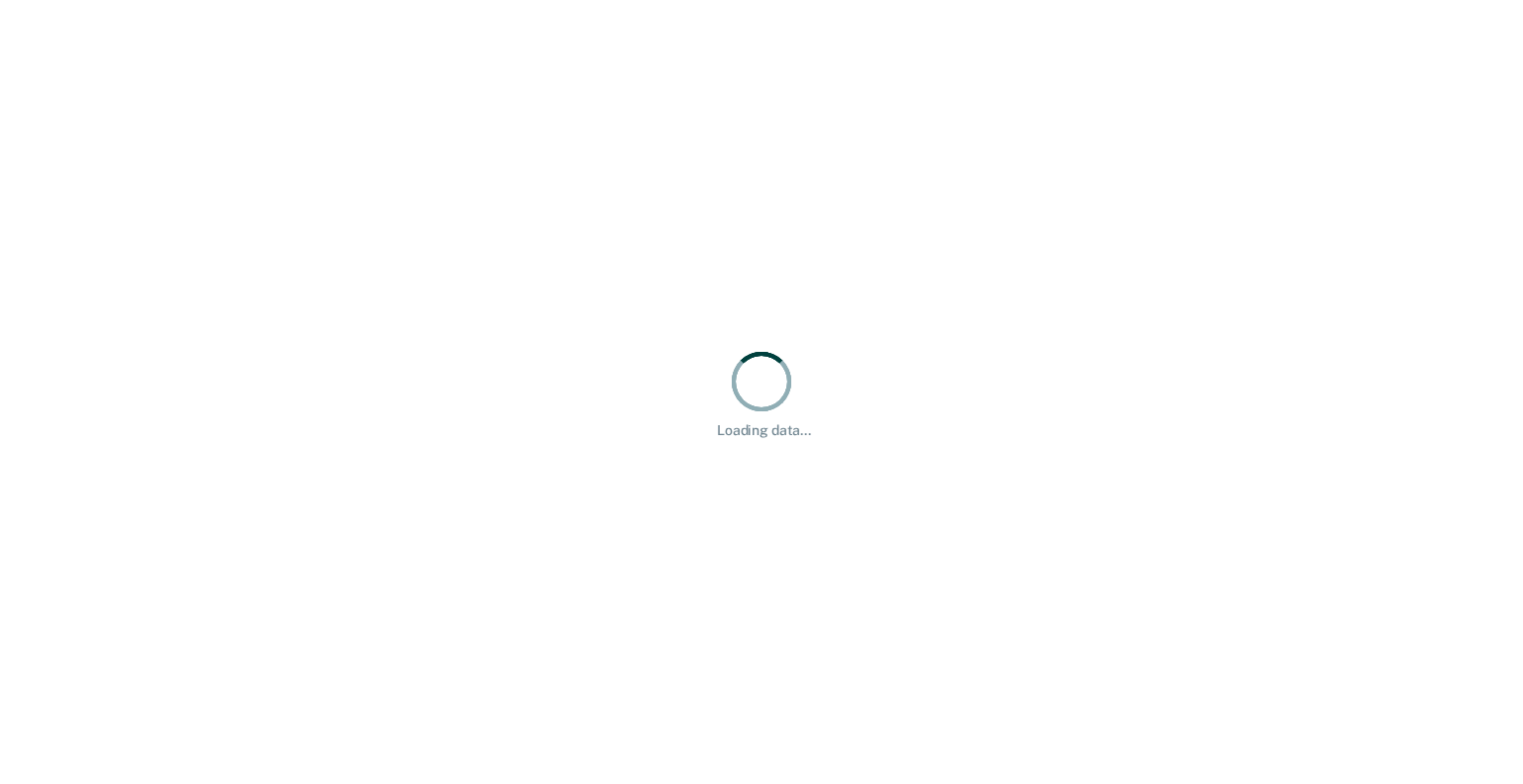 scroll, scrollTop: 0, scrollLeft: 0, axis: both 